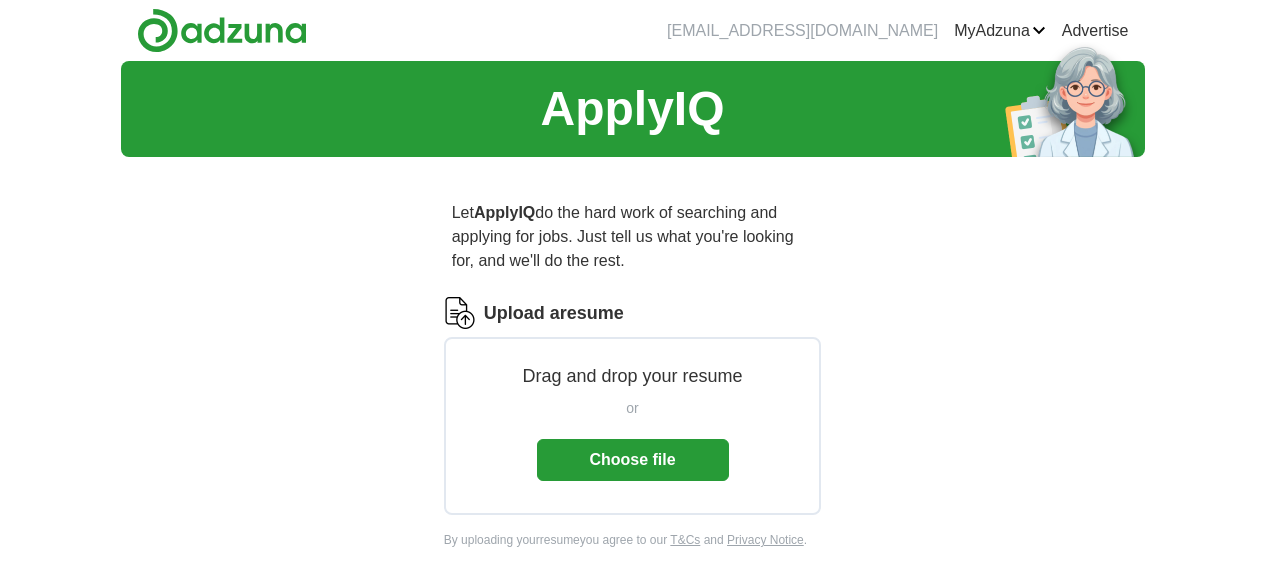scroll, scrollTop: 0, scrollLeft: 0, axis: both 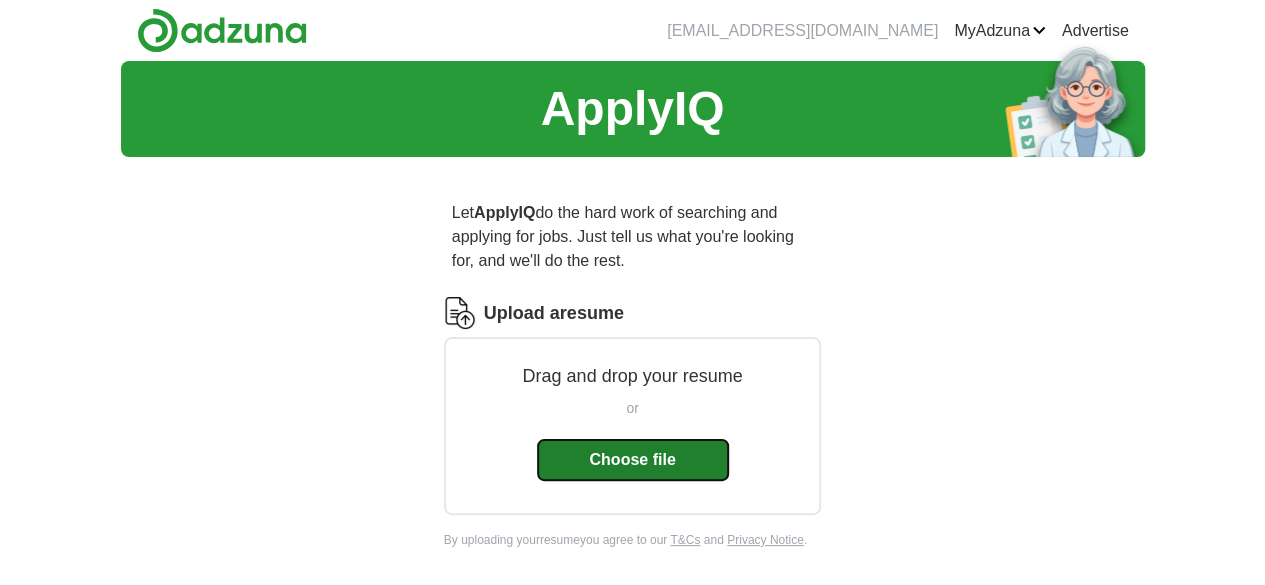 click on "Choose file" at bounding box center [633, 460] 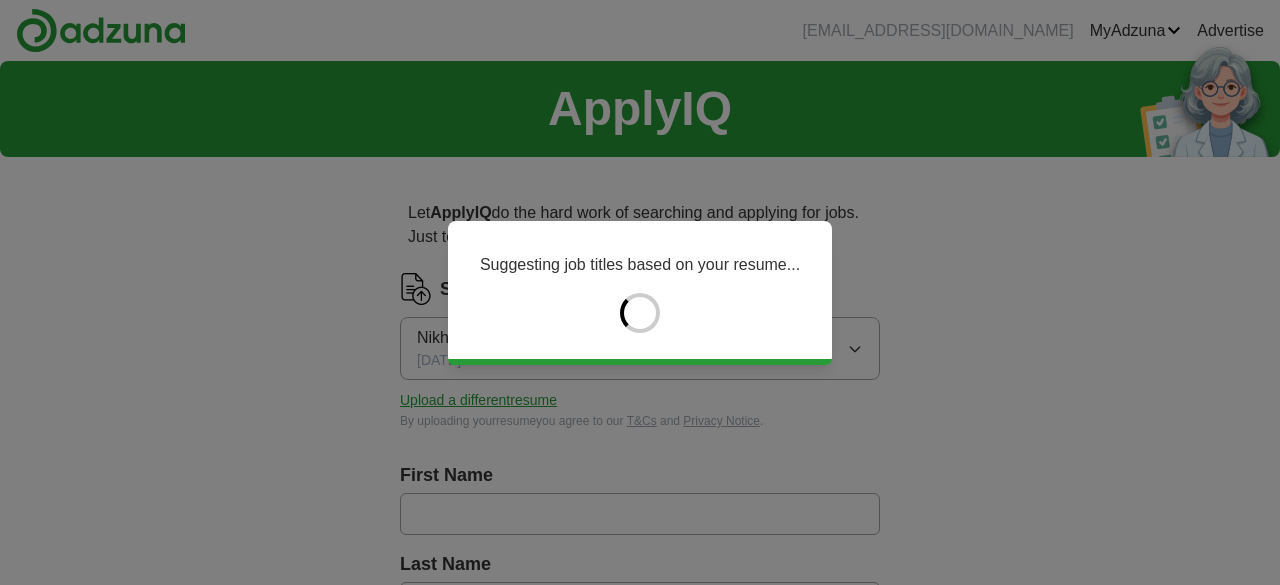 type on "******" 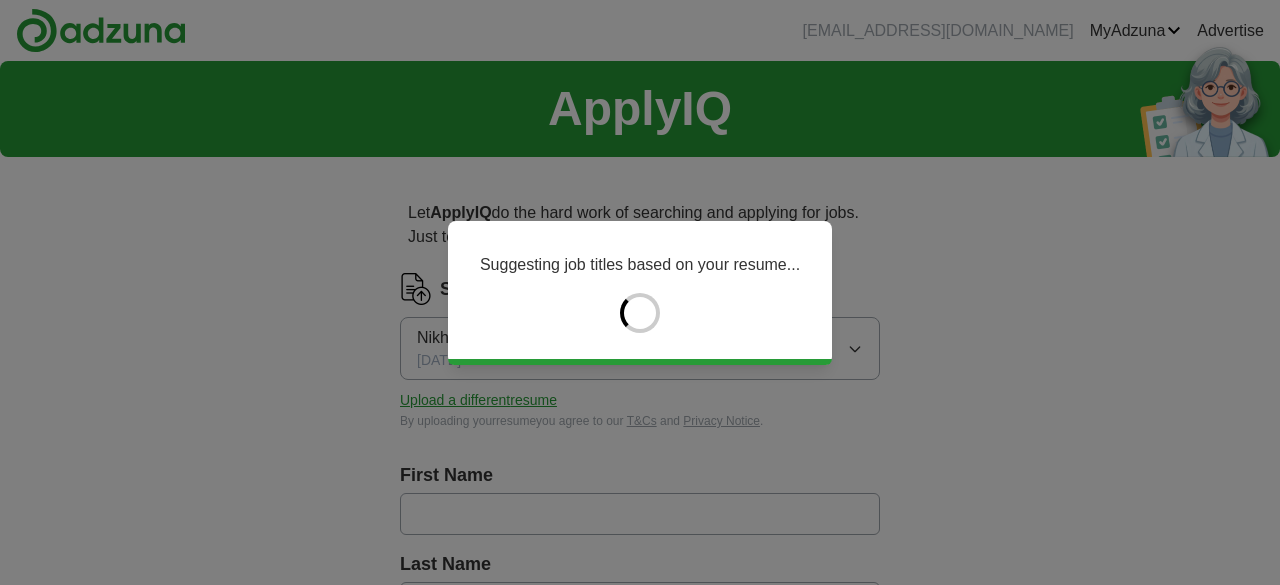 type on "*******" 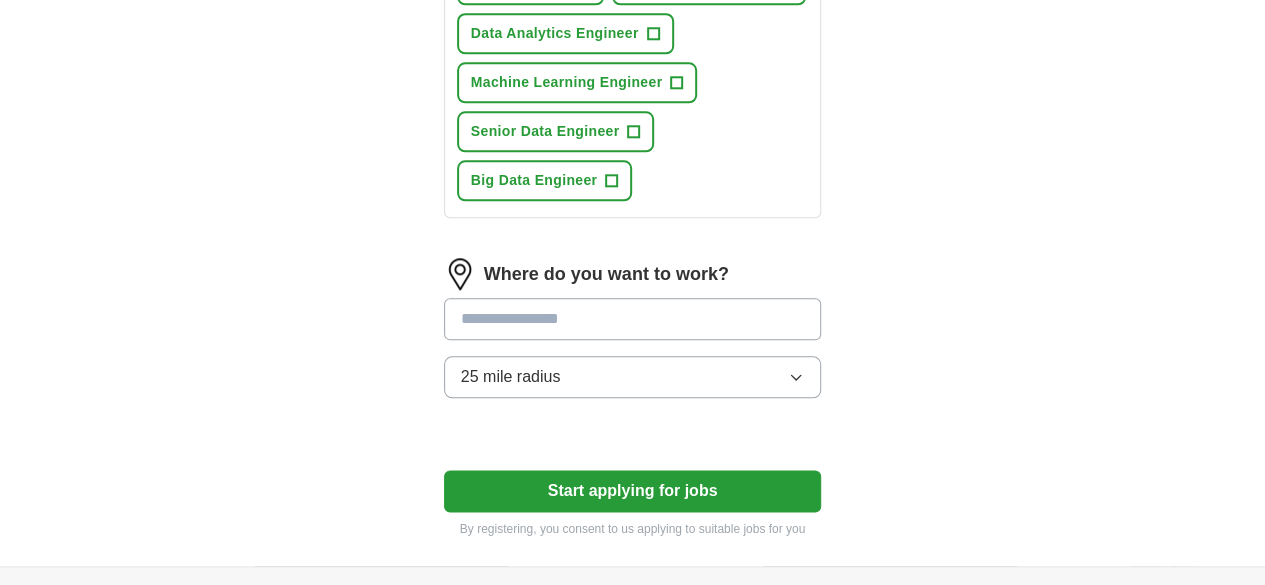 scroll, scrollTop: 1016, scrollLeft: 0, axis: vertical 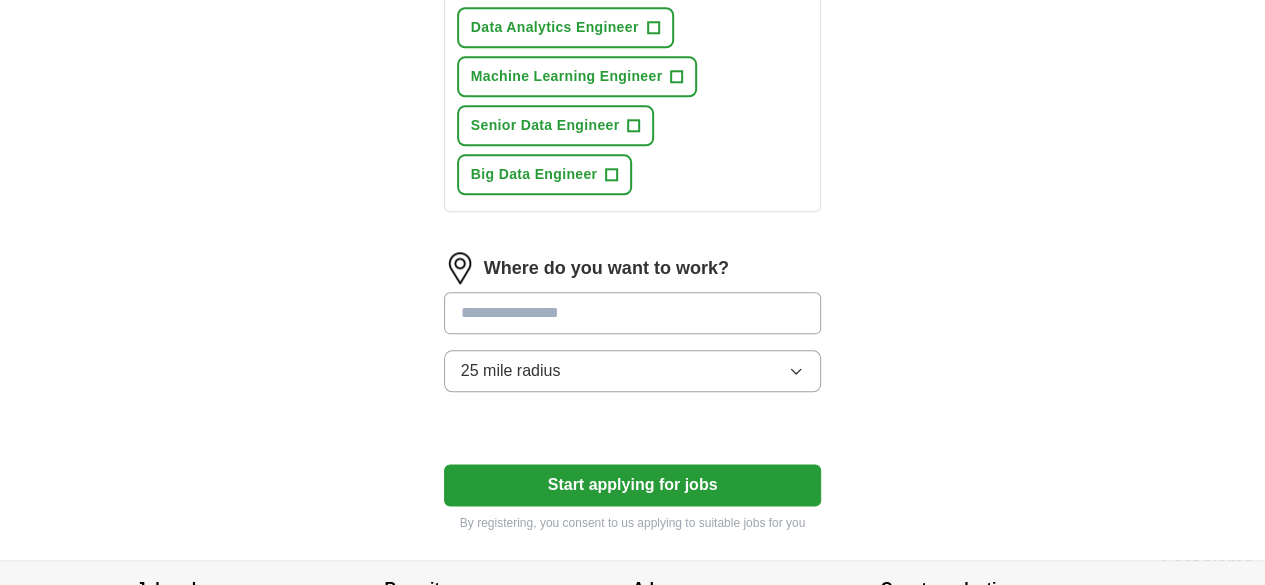 click at bounding box center (633, 313) 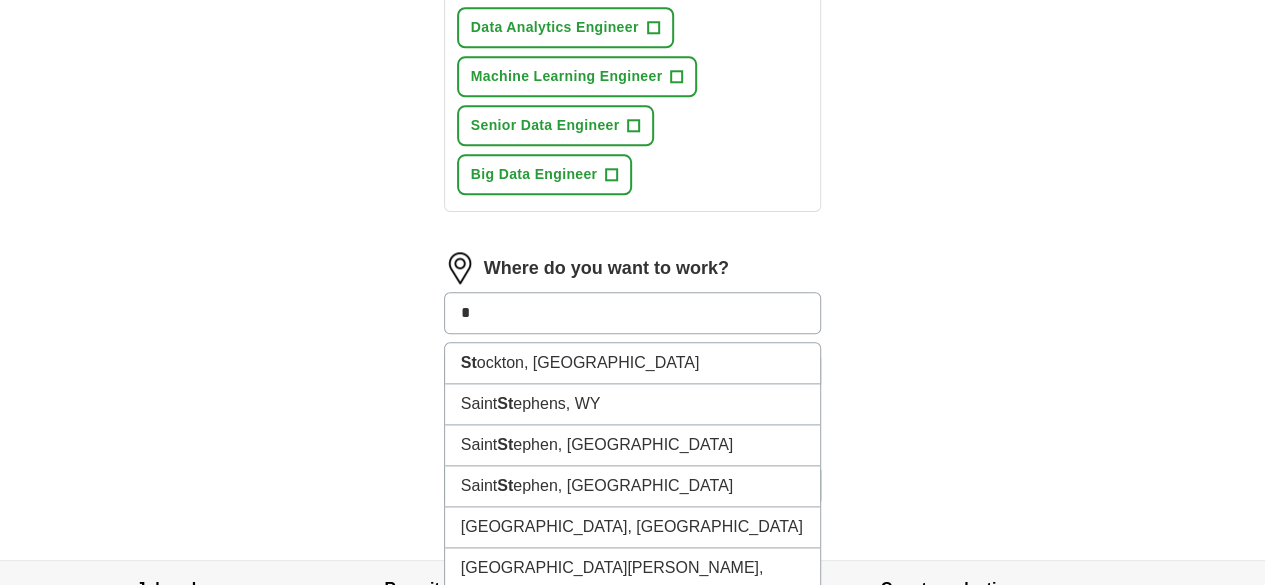 type on "*" 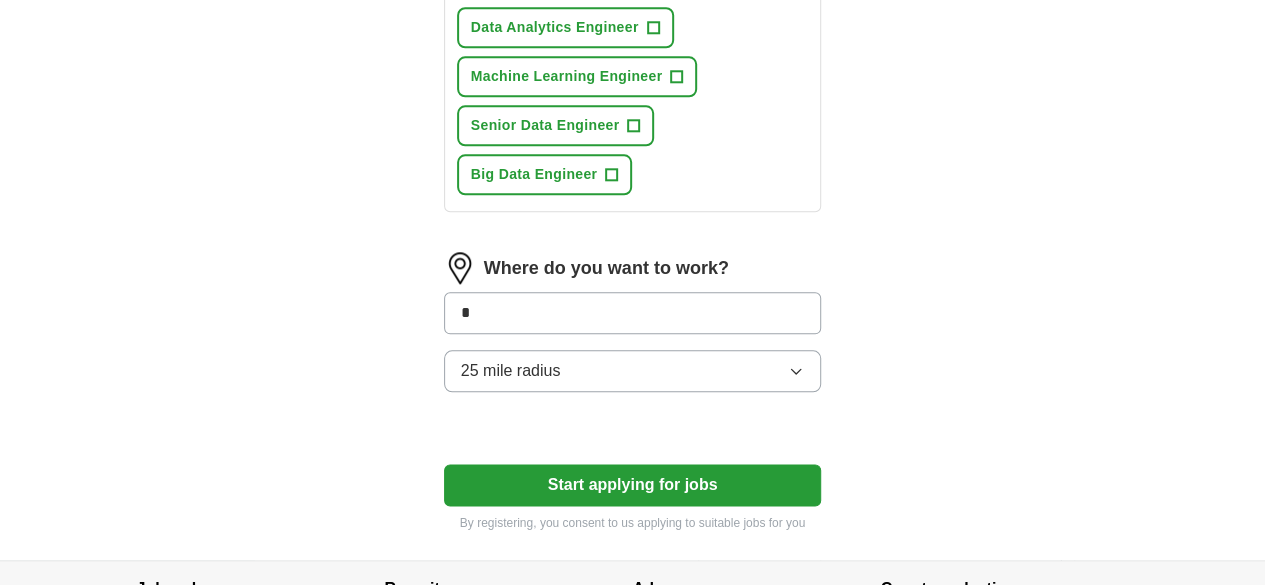 type on "*" 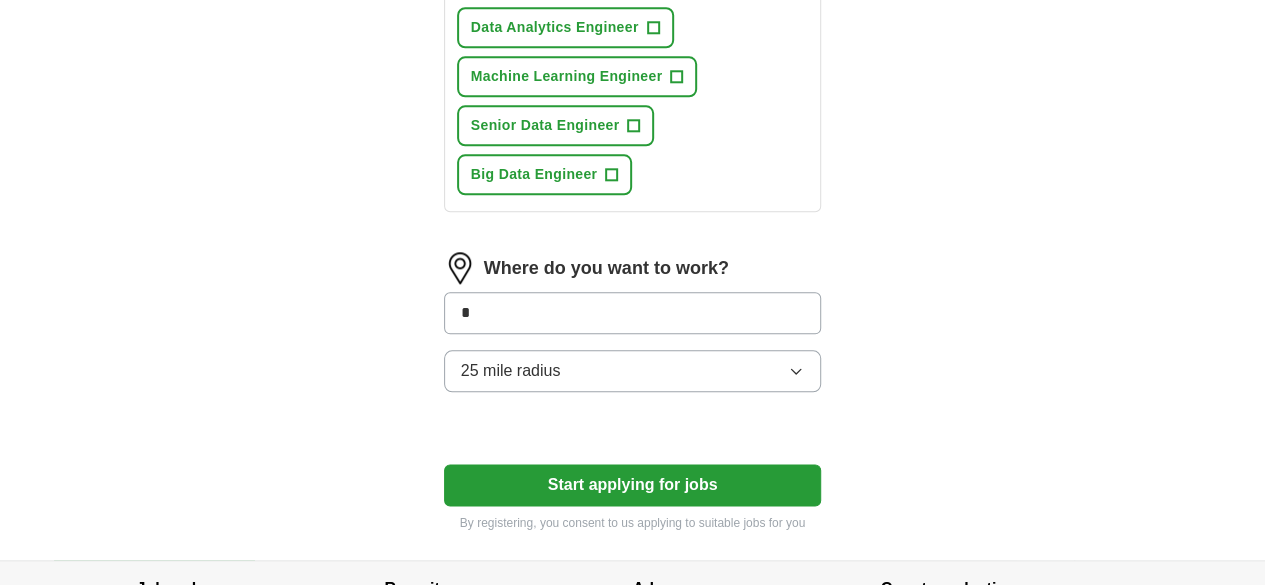 type on "*" 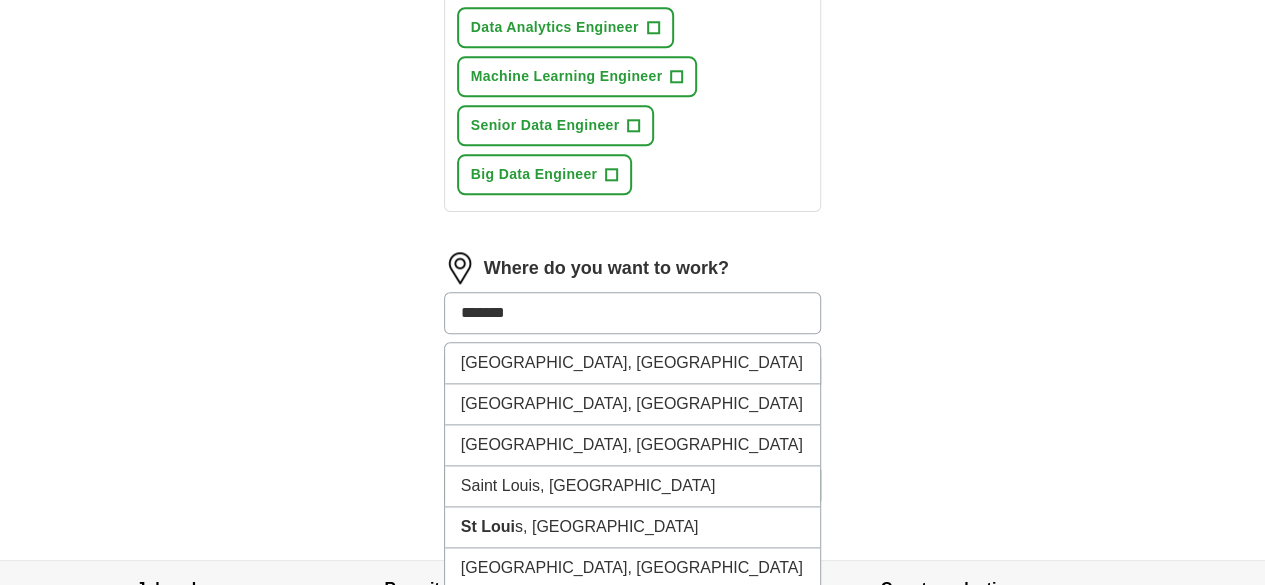 type on "********" 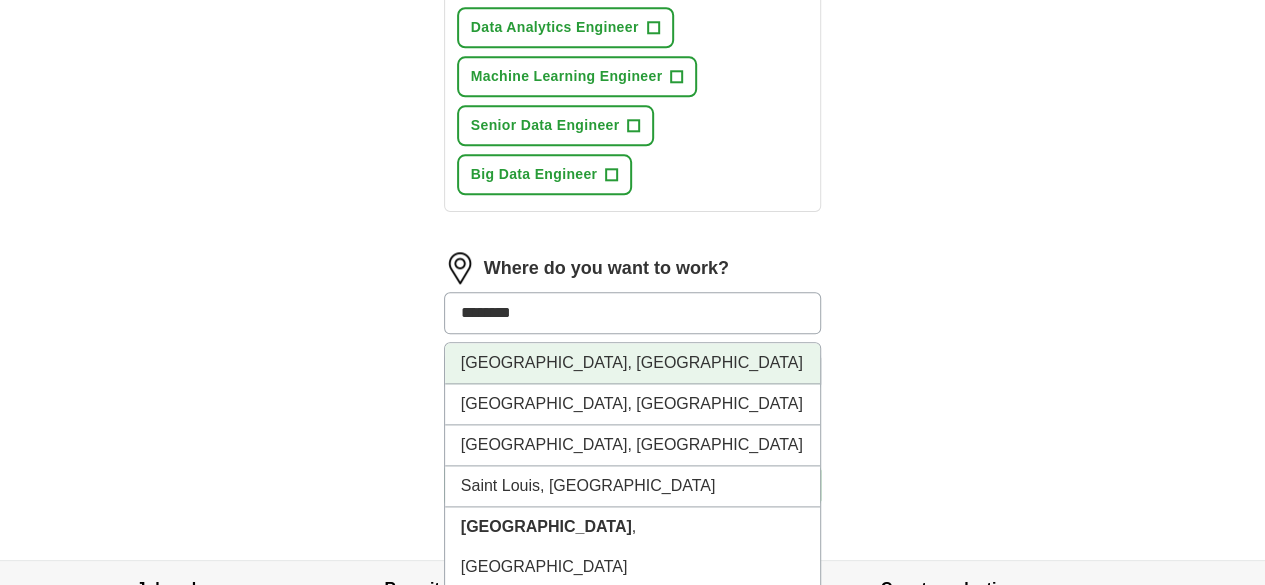 click on "[GEOGRAPHIC_DATA], [GEOGRAPHIC_DATA]" at bounding box center [633, 363] 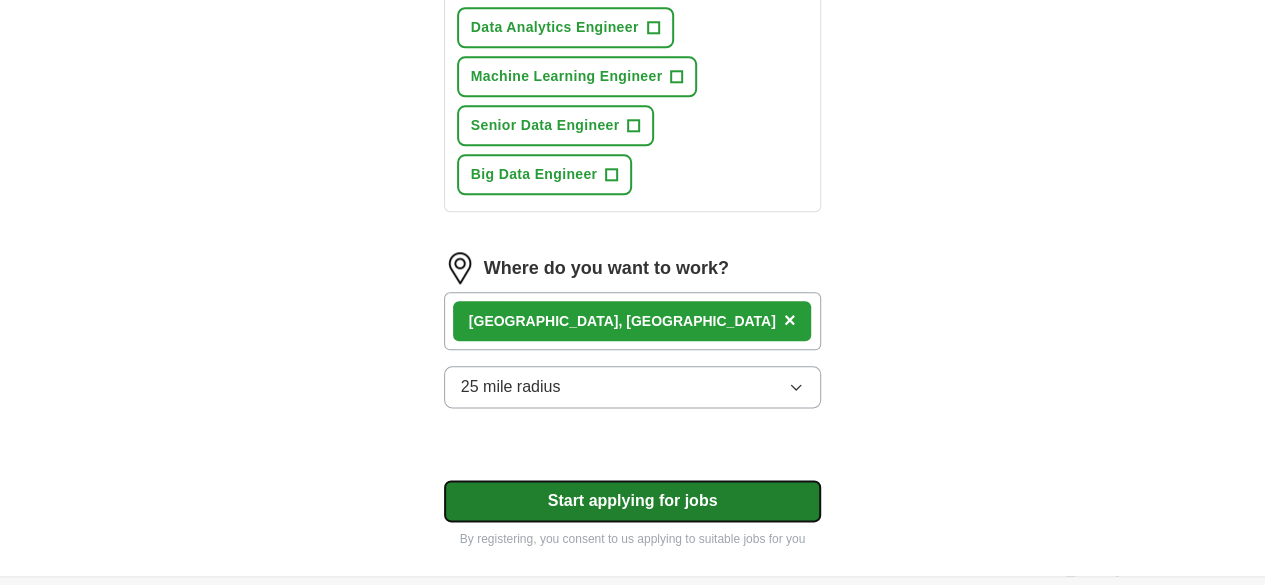 click on "Start applying for jobs" at bounding box center (633, 501) 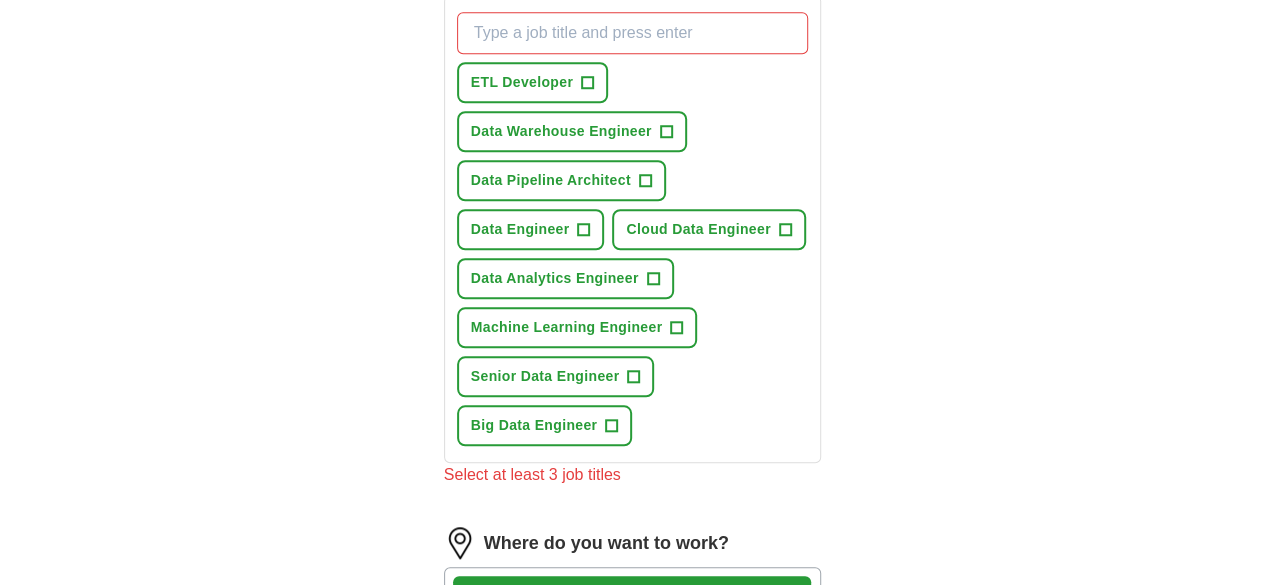 scroll, scrollTop: 752, scrollLeft: 0, axis: vertical 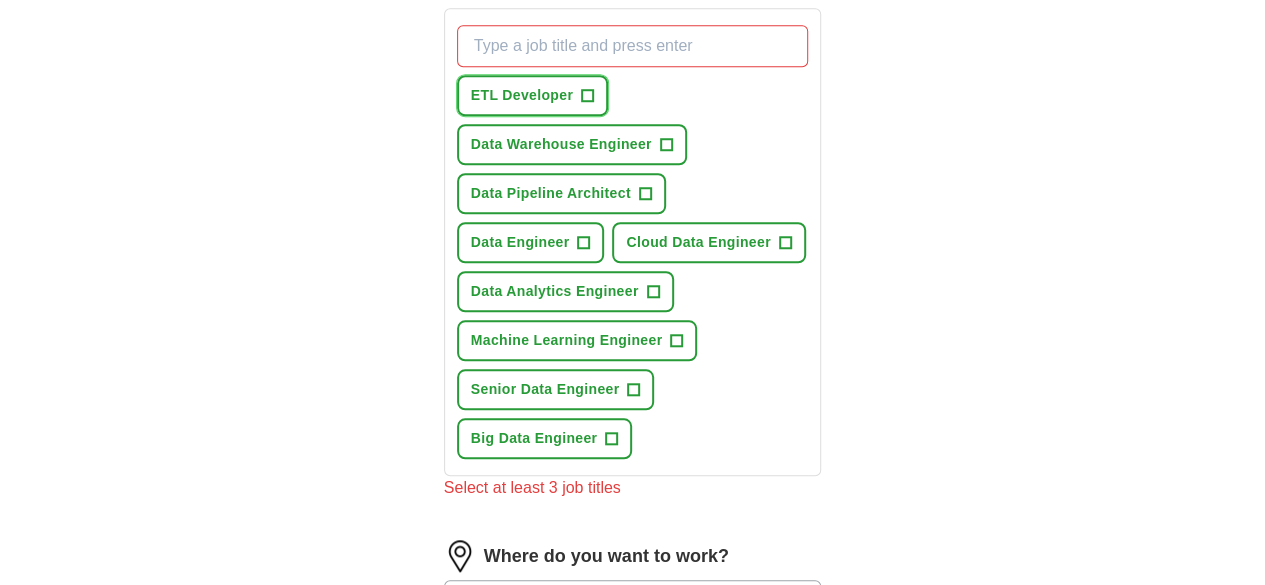 click on "+" at bounding box center (588, 96) 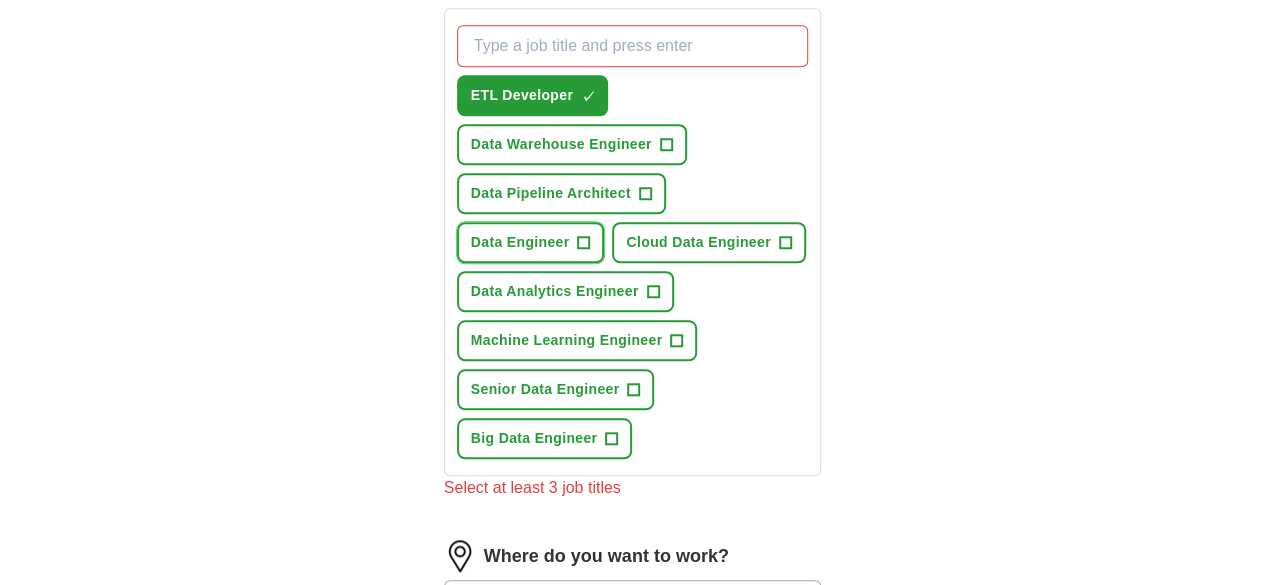 click on "+" at bounding box center [584, 243] 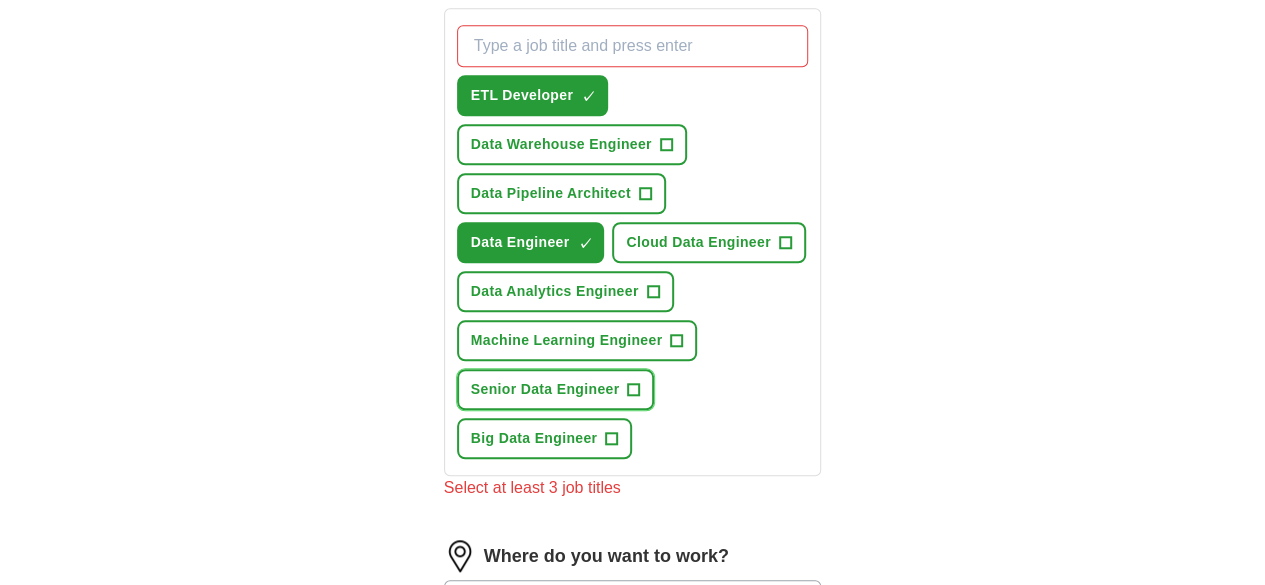 click on "Senior Data Engineer +" at bounding box center (556, 389) 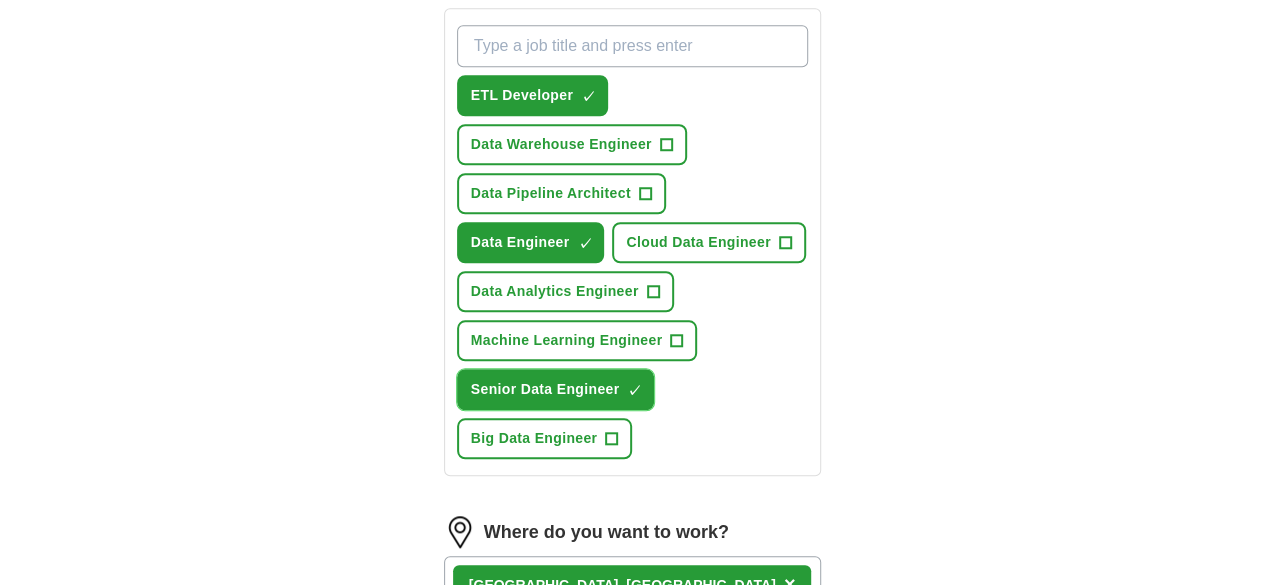 scroll, scrollTop: 1032, scrollLeft: 0, axis: vertical 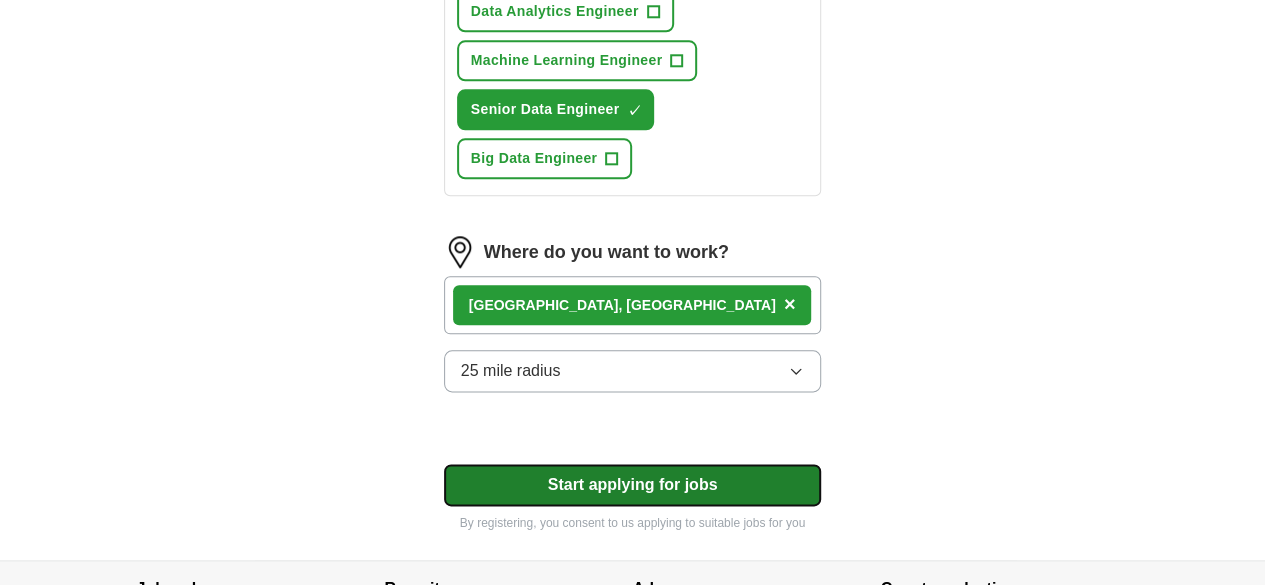 click on "Start applying for jobs" at bounding box center [633, 485] 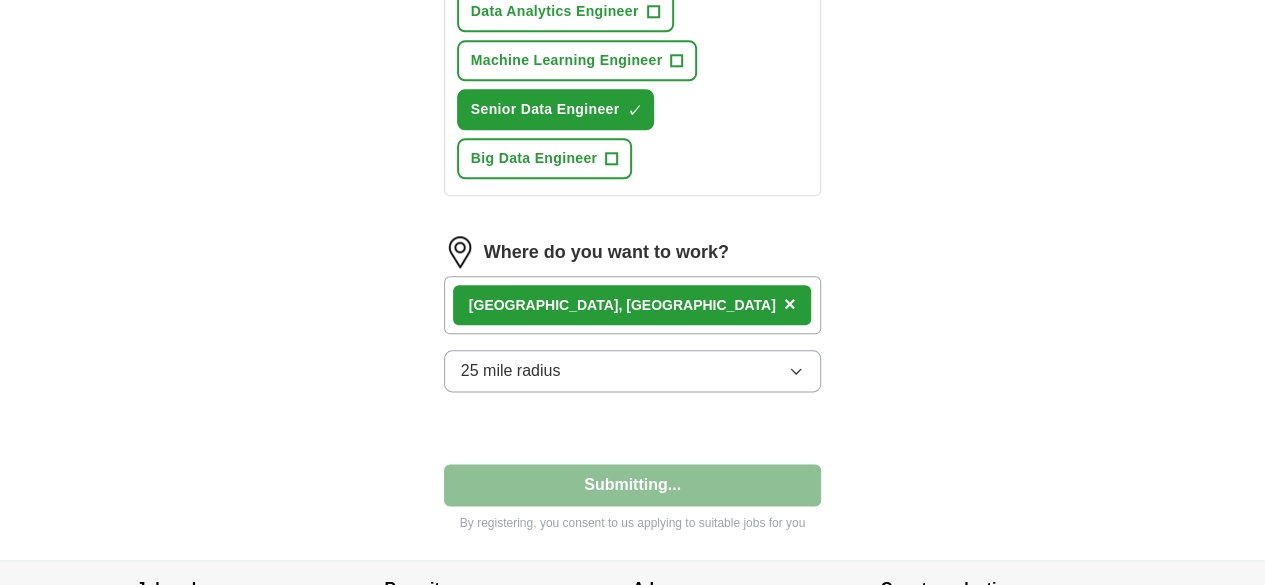 select on "**" 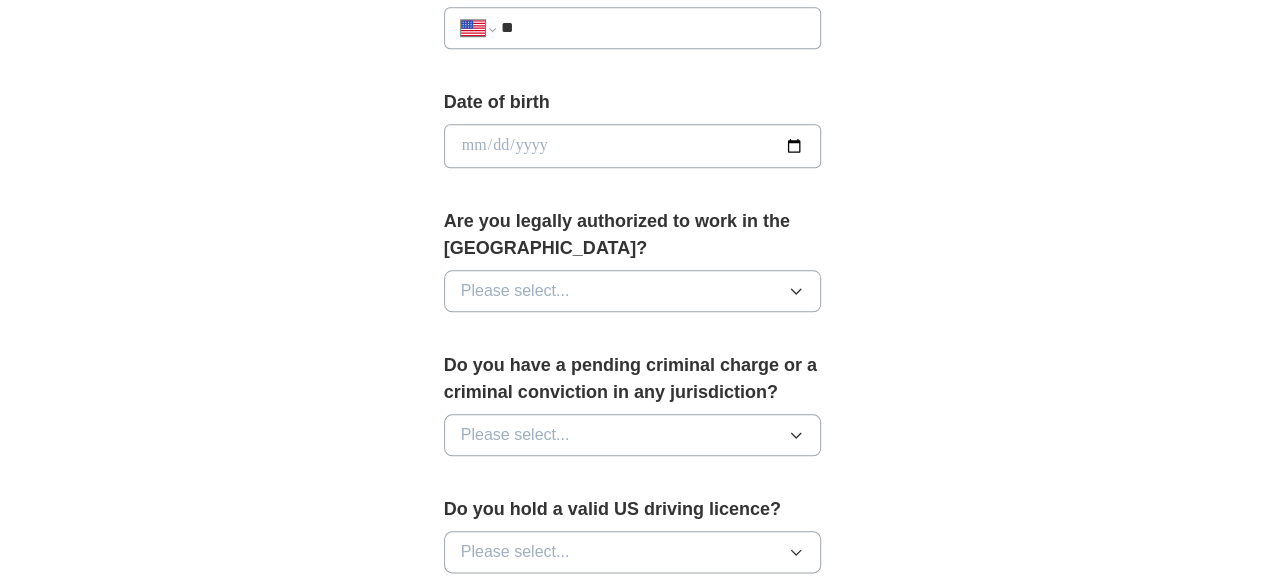 scroll, scrollTop: 890, scrollLeft: 0, axis: vertical 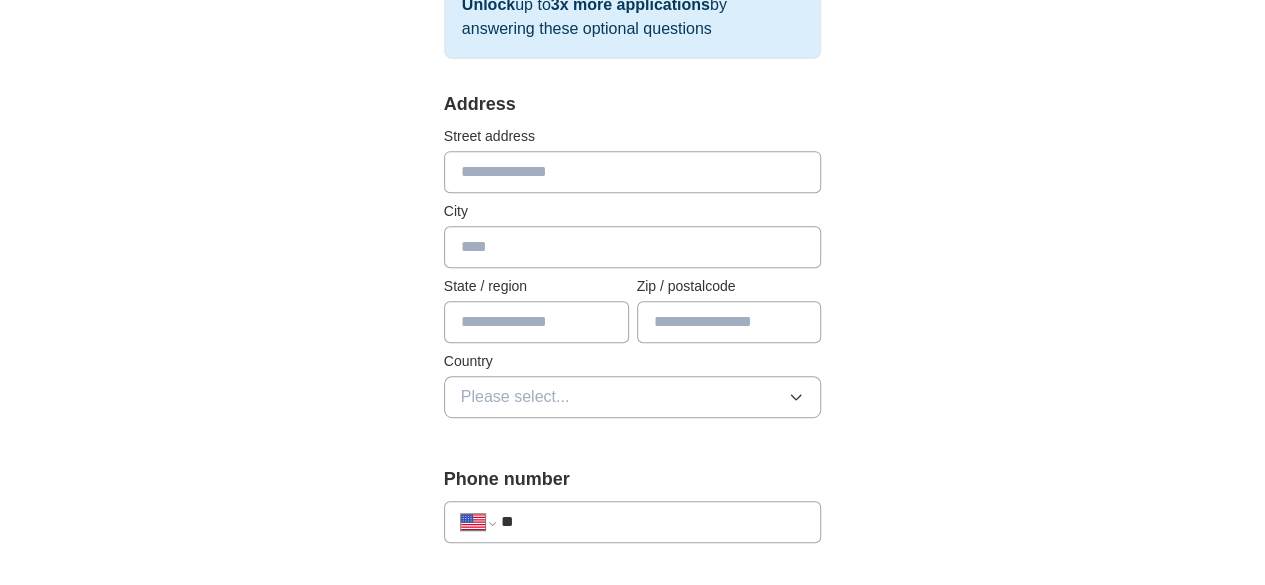 drag, startPoint x: 562, startPoint y: 400, endPoint x: 459, endPoint y: 185, distance: 238.39882 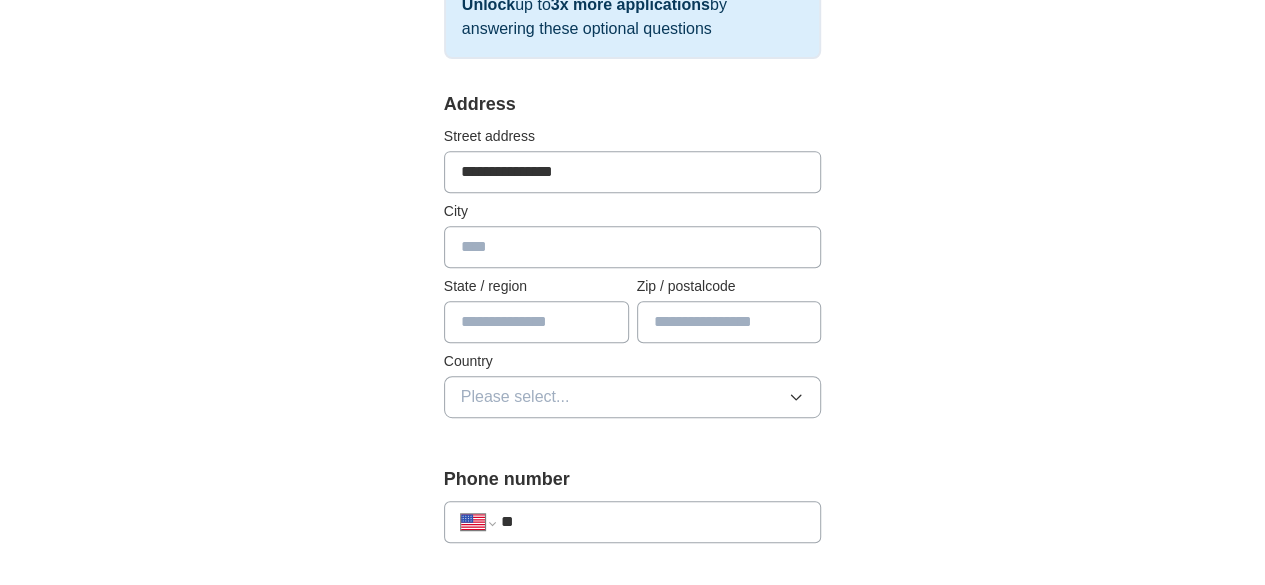 type on "**********" 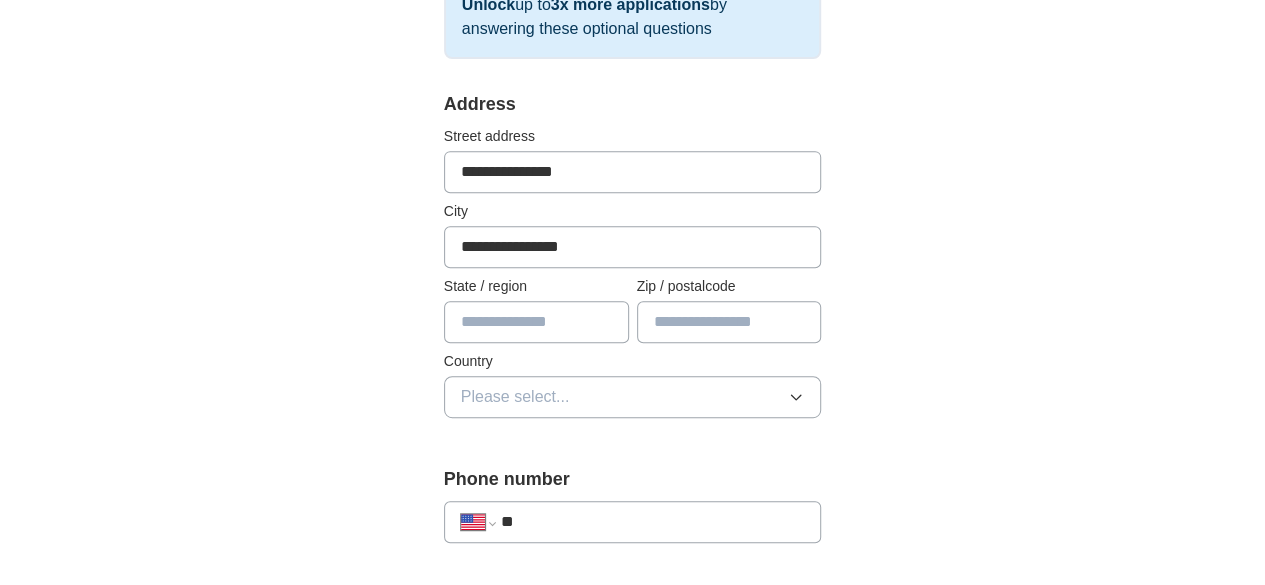 type on "**********" 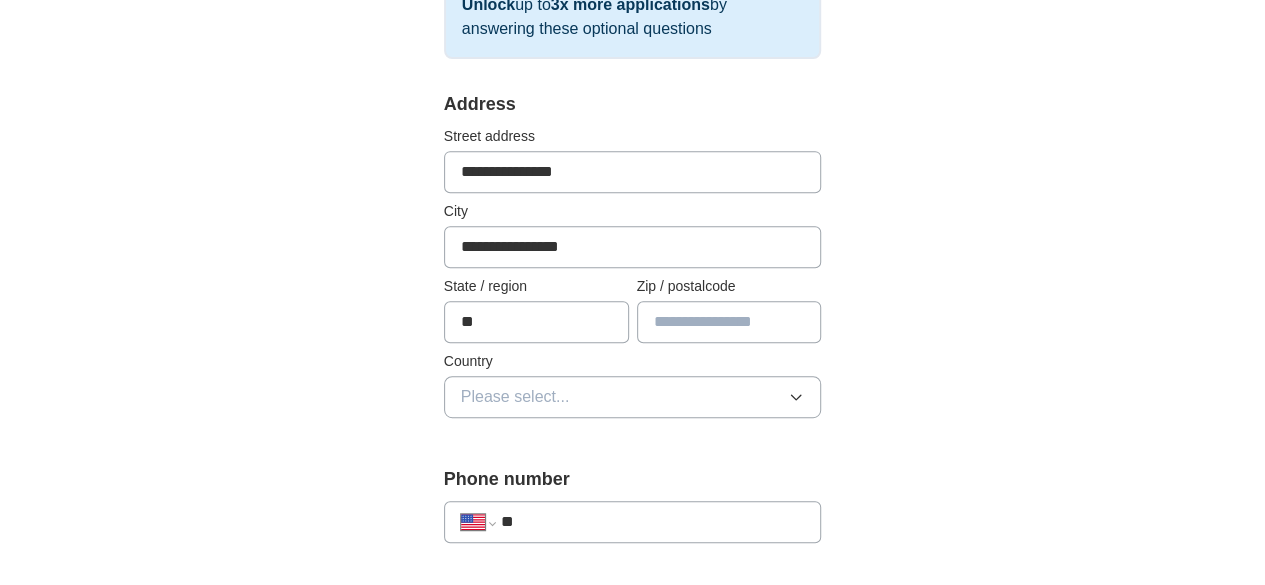 type on "*" 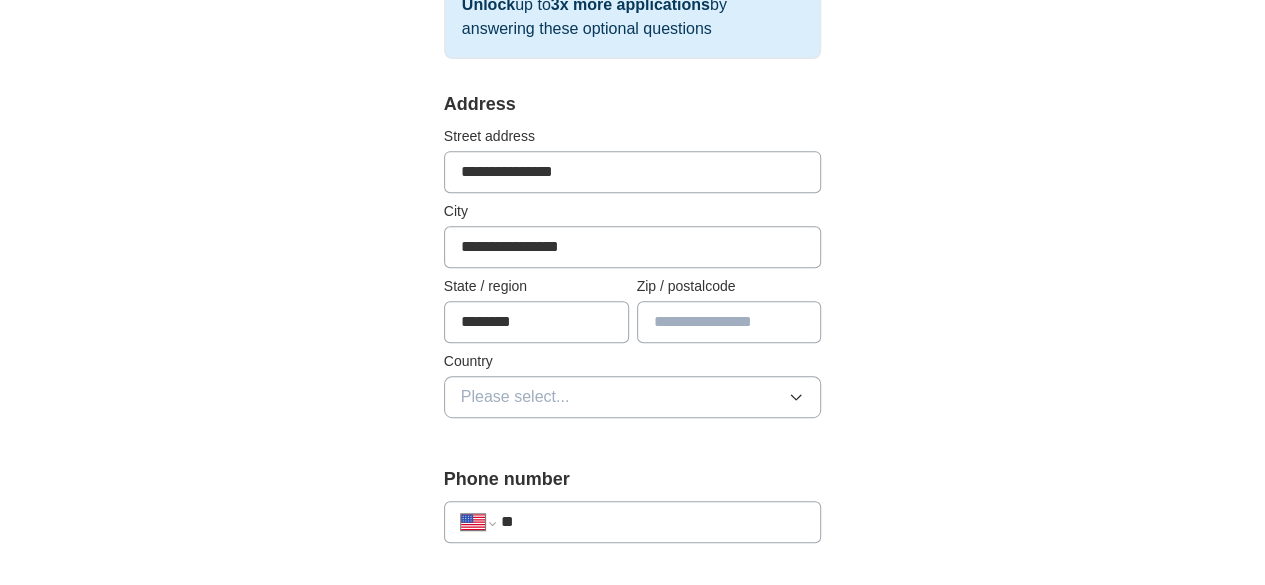 type on "********" 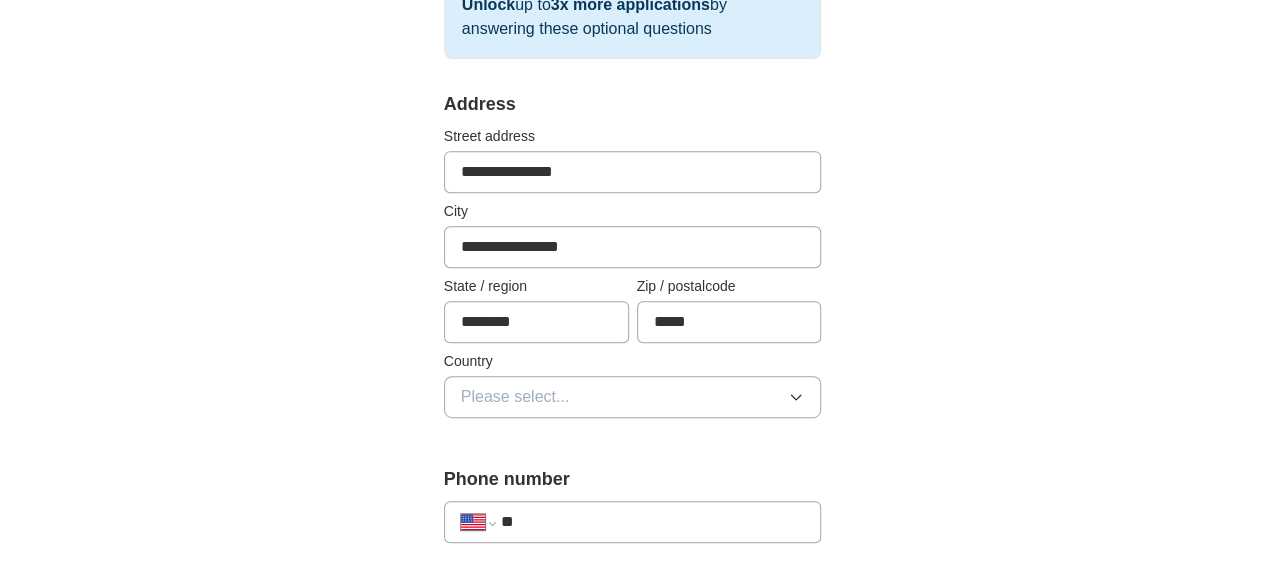 type on "*****" 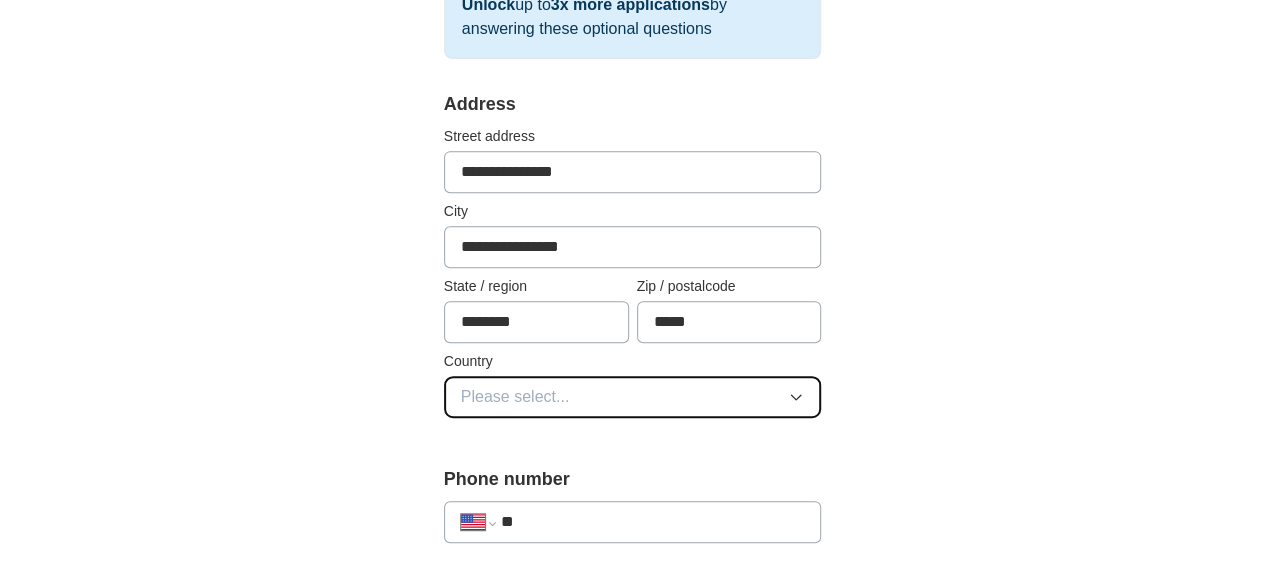 click on "Please select..." at bounding box center [633, 397] 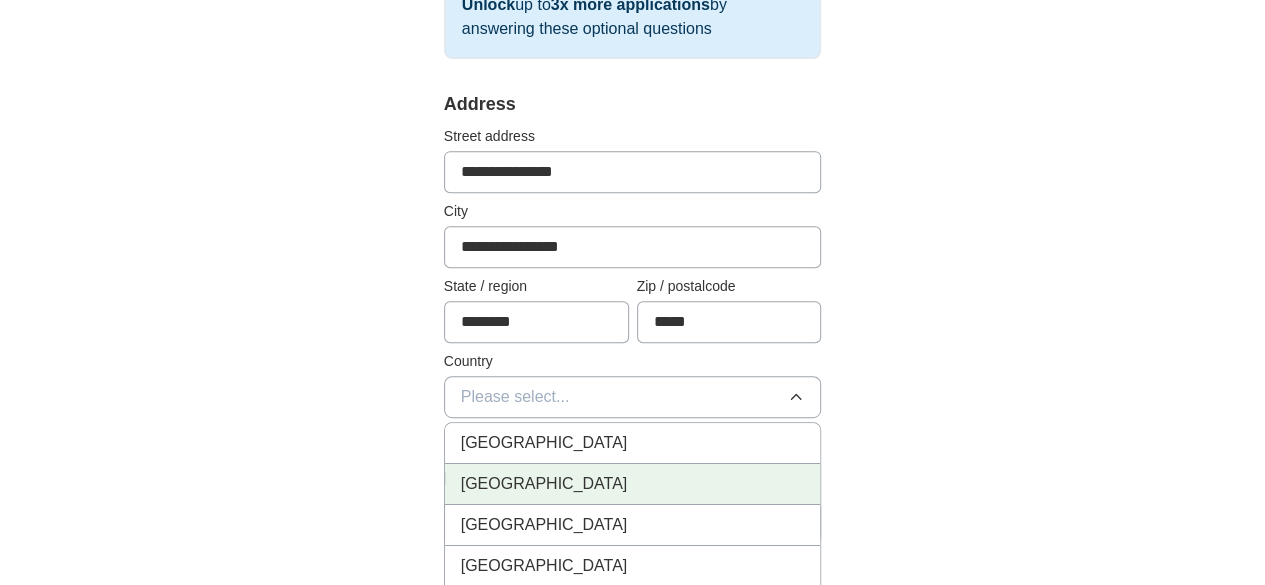click on "[GEOGRAPHIC_DATA]" at bounding box center [633, 484] 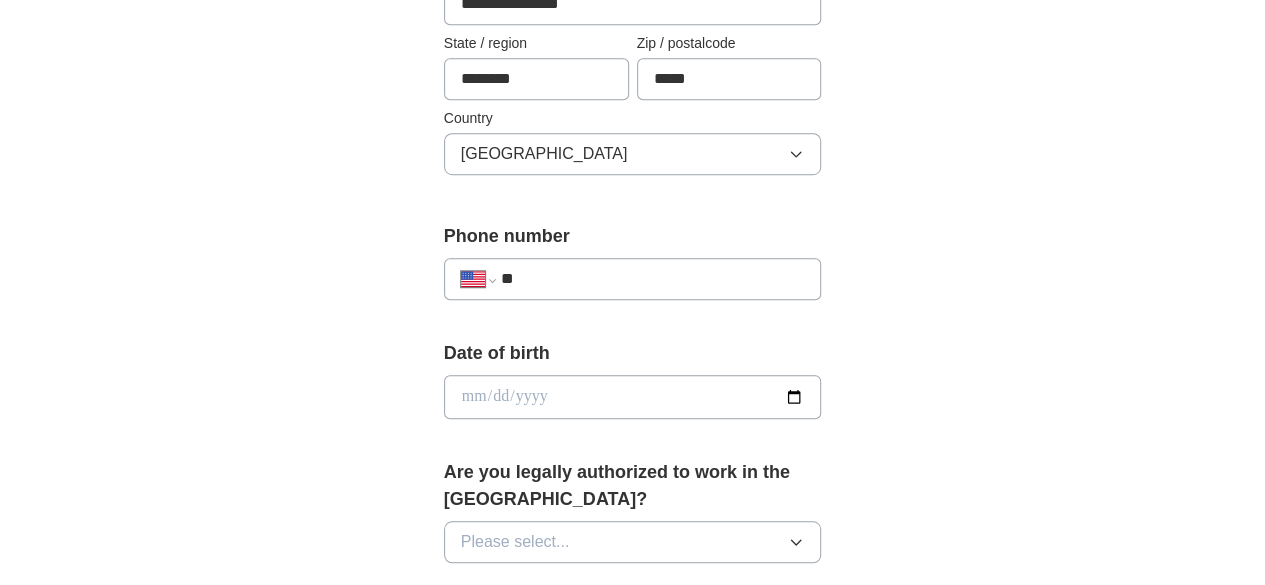 scroll, scrollTop: 628, scrollLeft: 0, axis: vertical 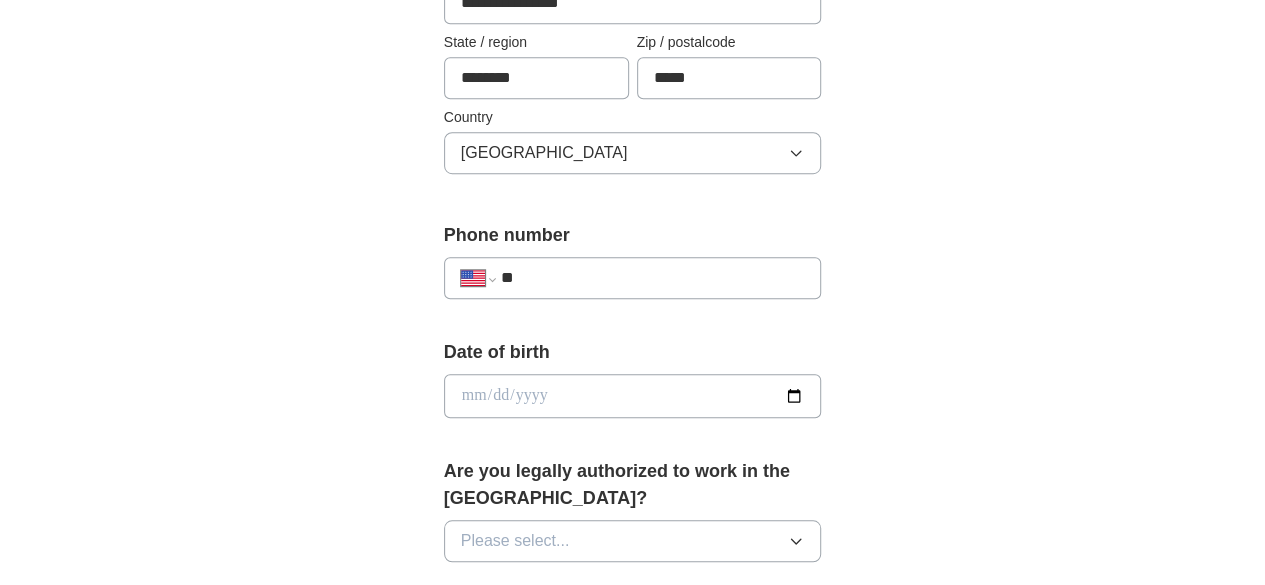 click on "**" at bounding box center [653, 278] 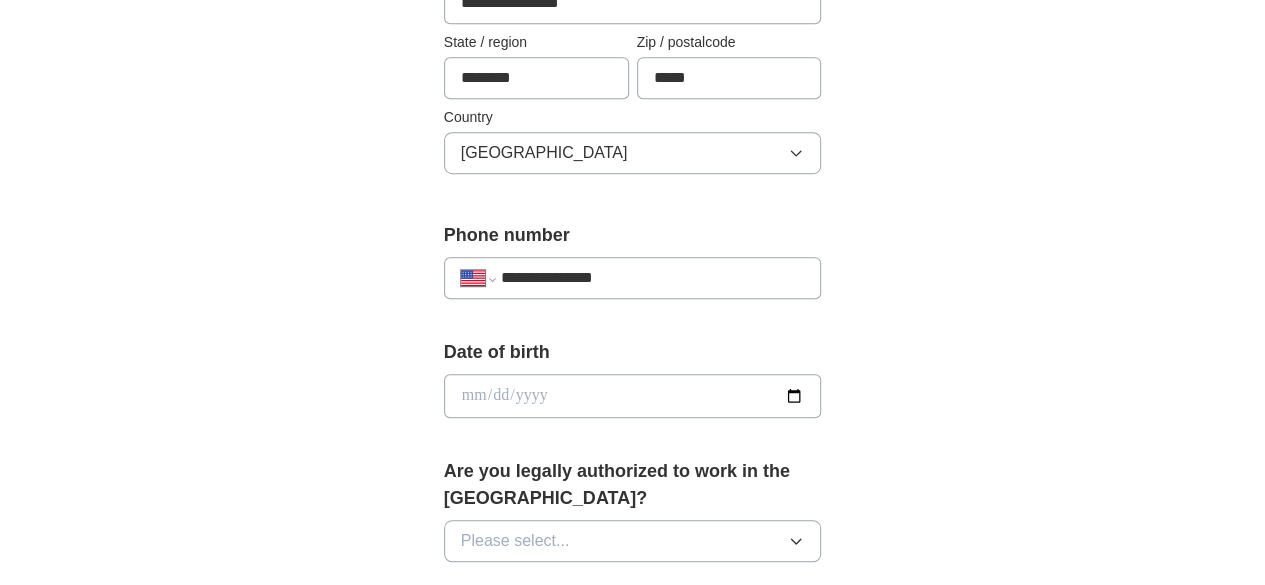 type on "**********" 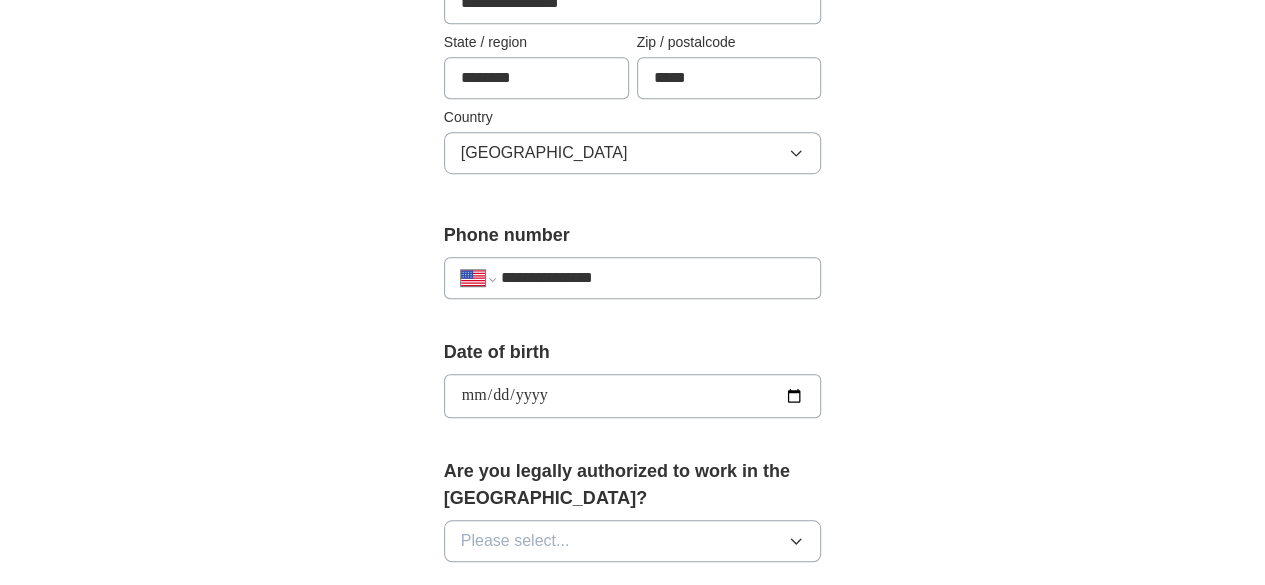 type on "**********" 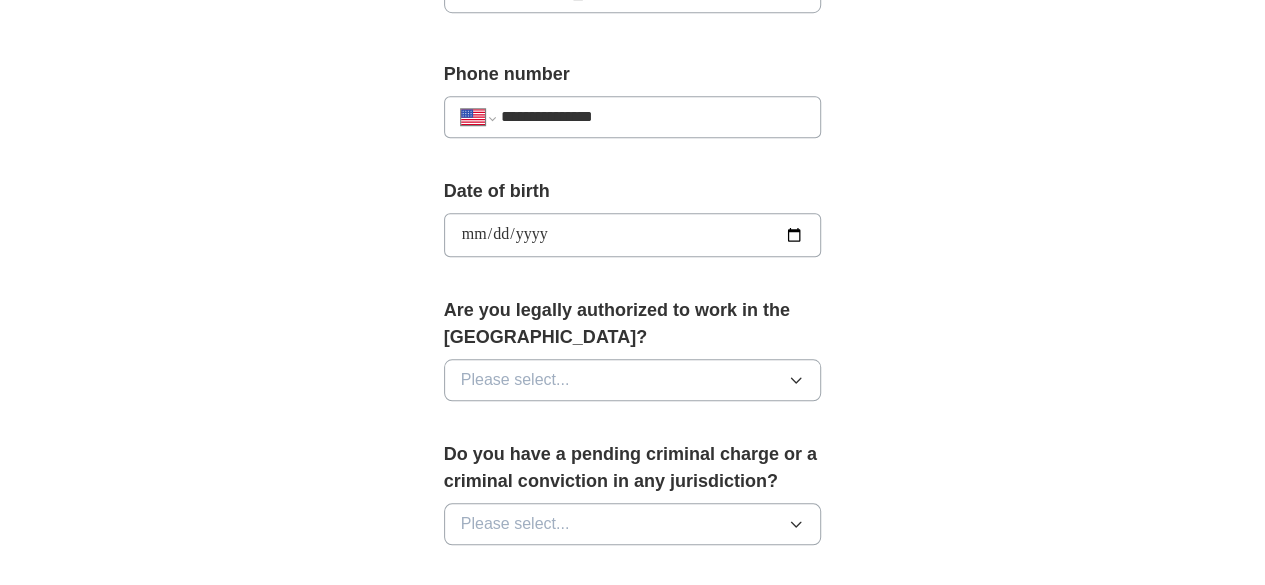 scroll, scrollTop: 800, scrollLeft: 0, axis: vertical 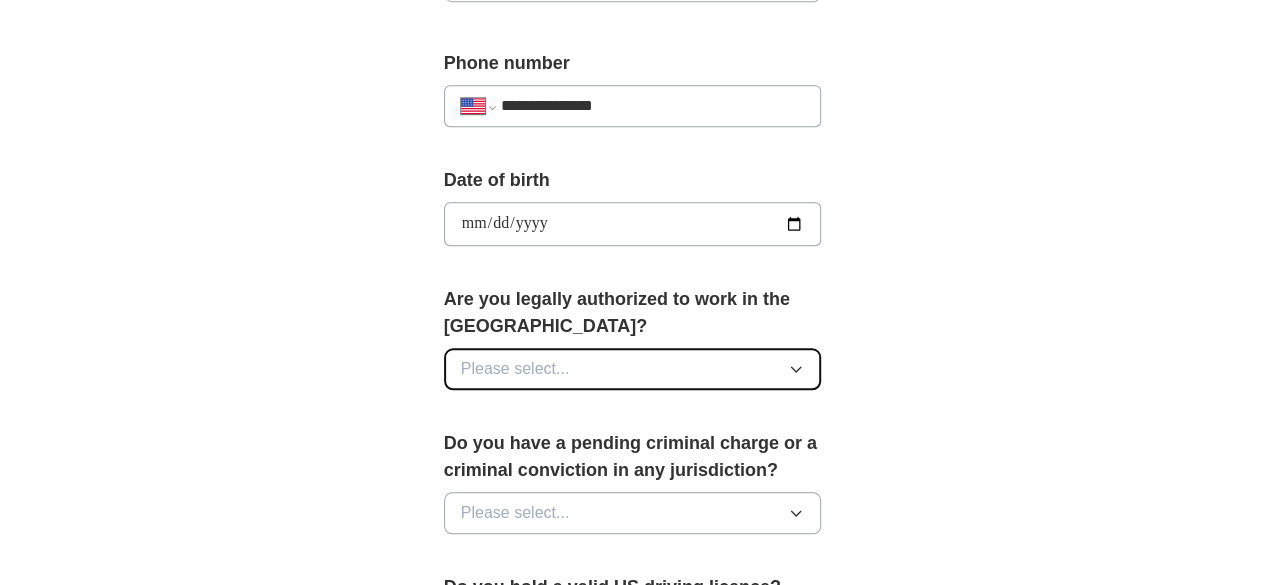 click on "Please select..." at bounding box center [633, 369] 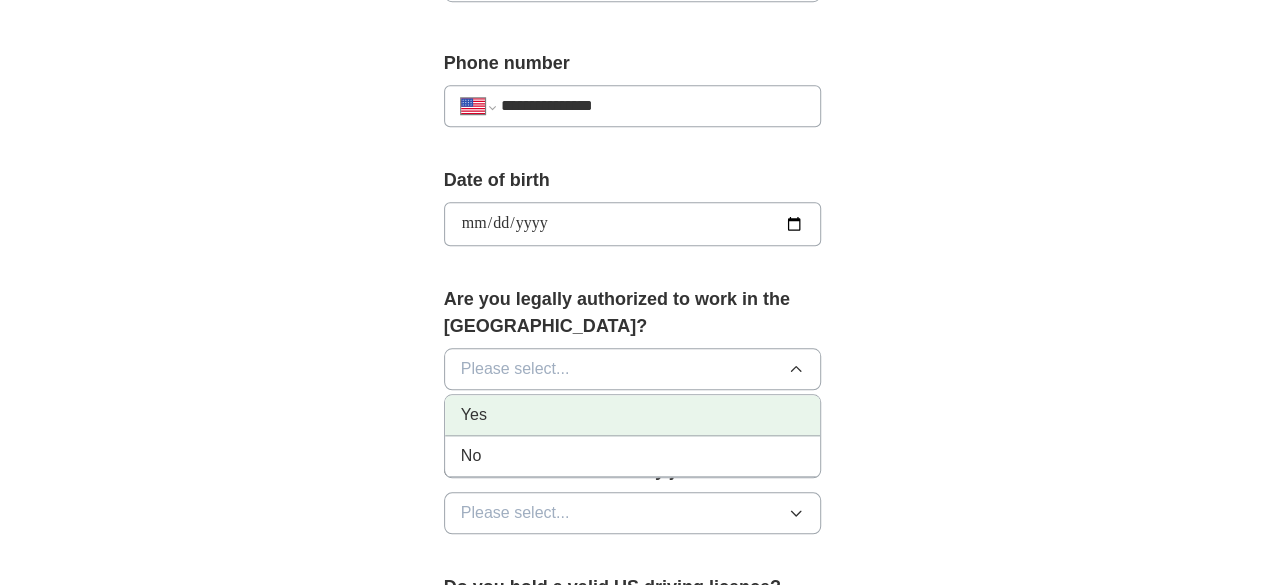 click on "Yes" at bounding box center (633, 415) 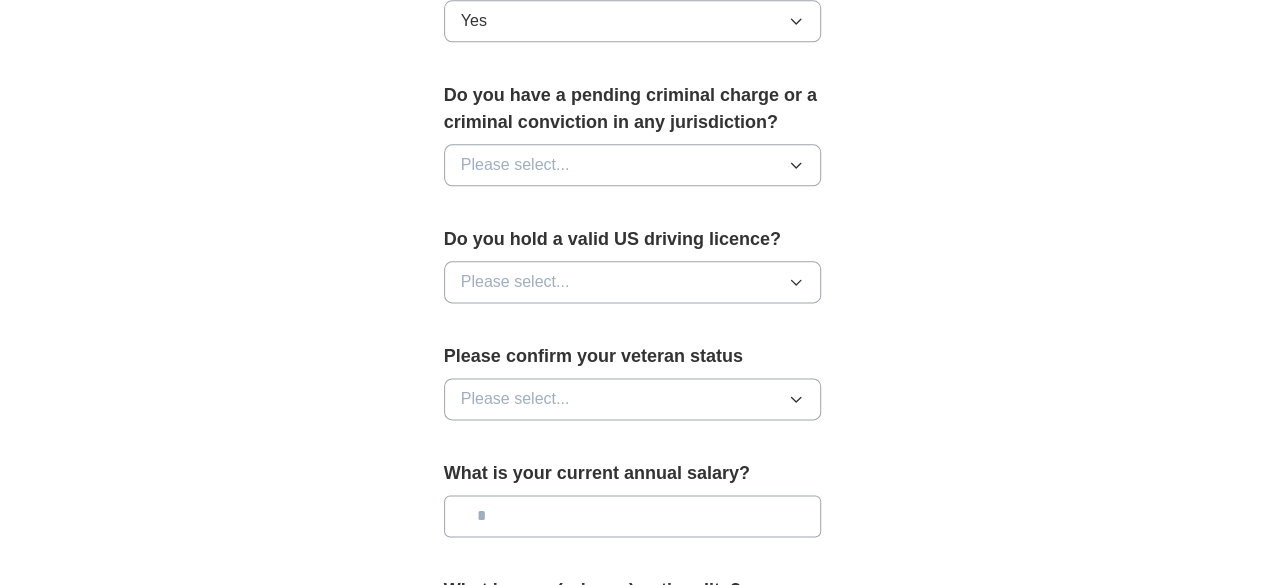 scroll, scrollTop: 1158, scrollLeft: 0, axis: vertical 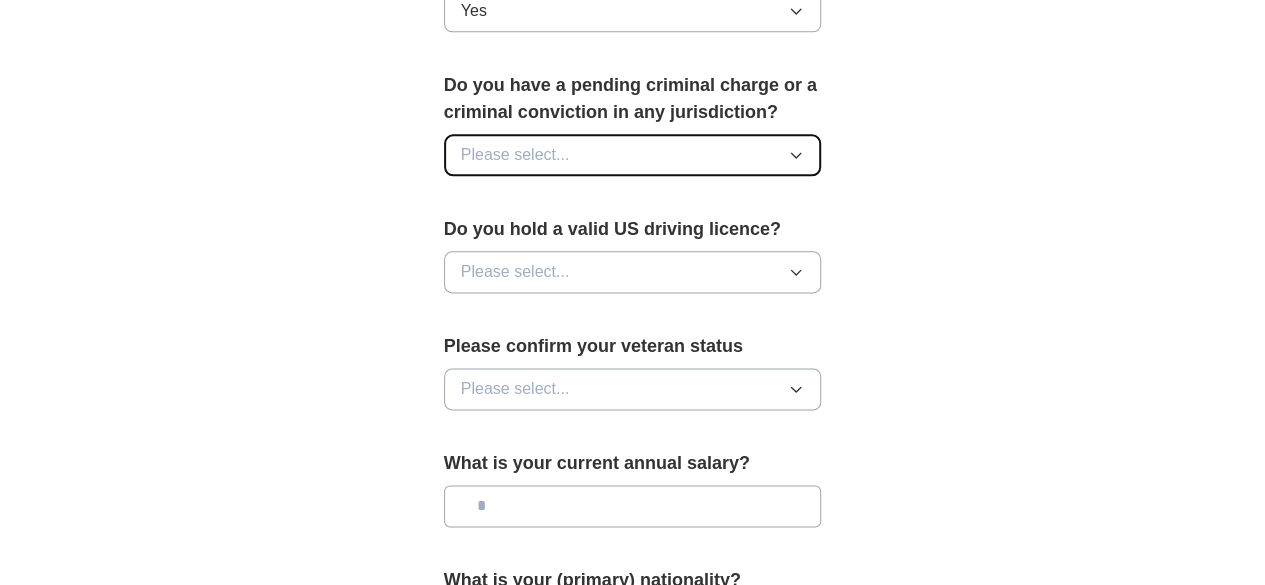 click on "Please select..." at bounding box center (633, 155) 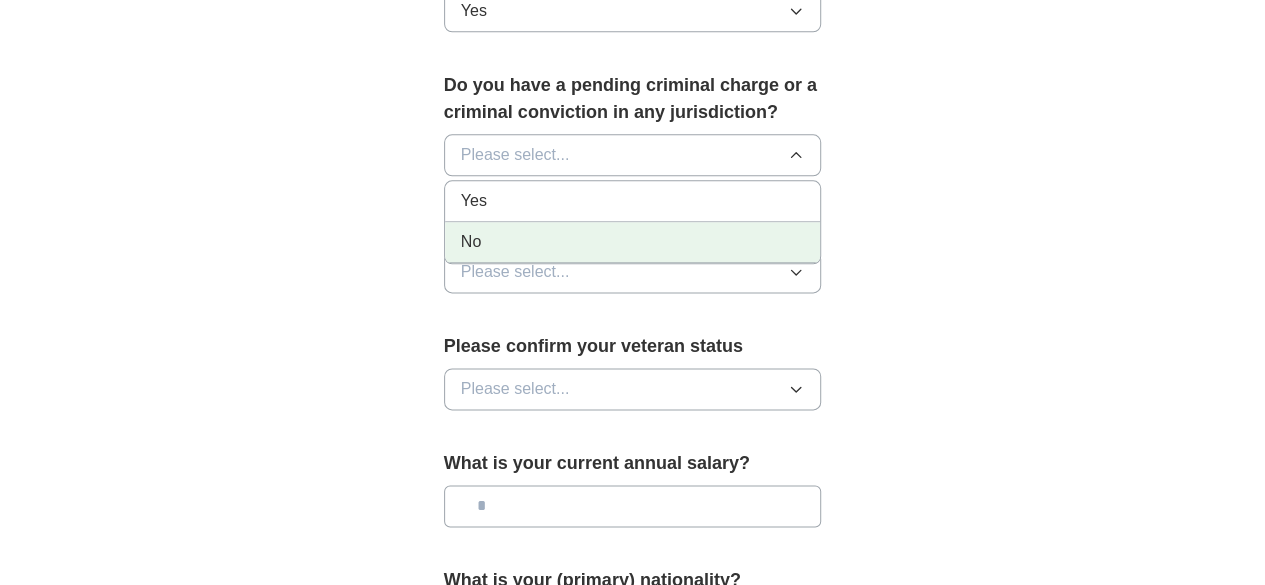 click on "No" at bounding box center [633, 242] 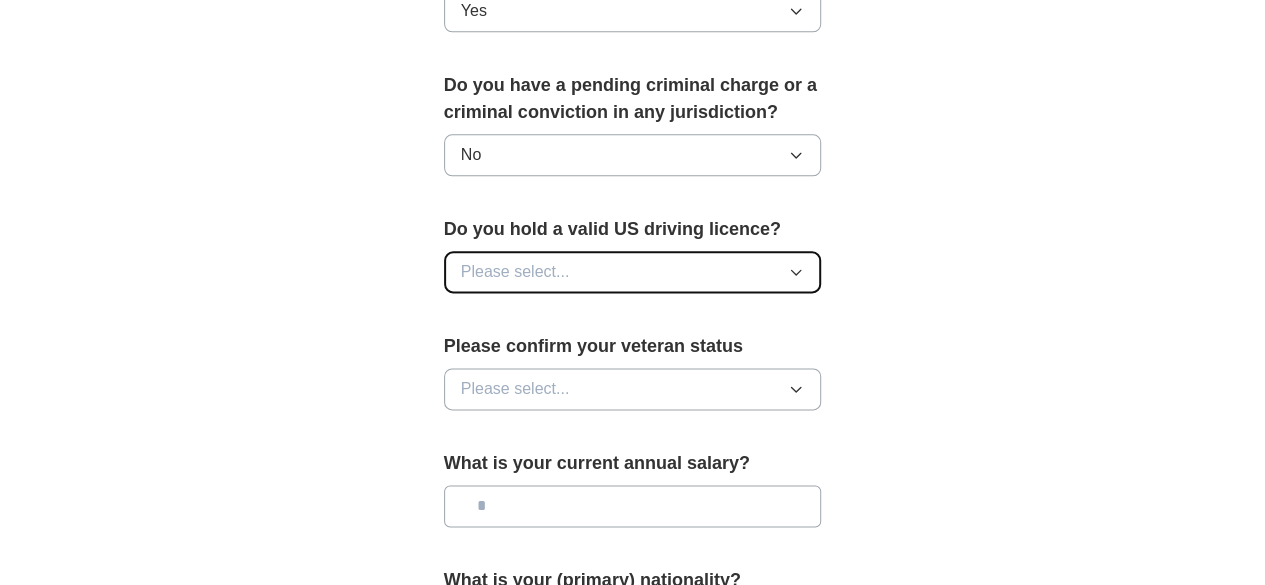 click on "Please select..." at bounding box center (515, 272) 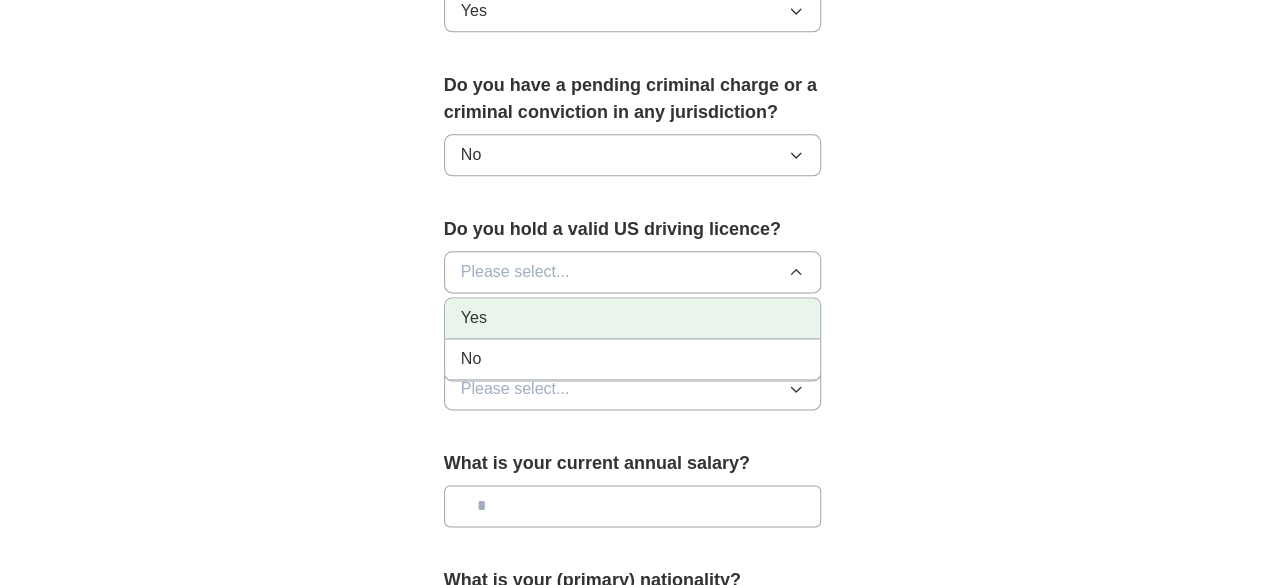 click on "Yes" at bounding box center [633, 318] 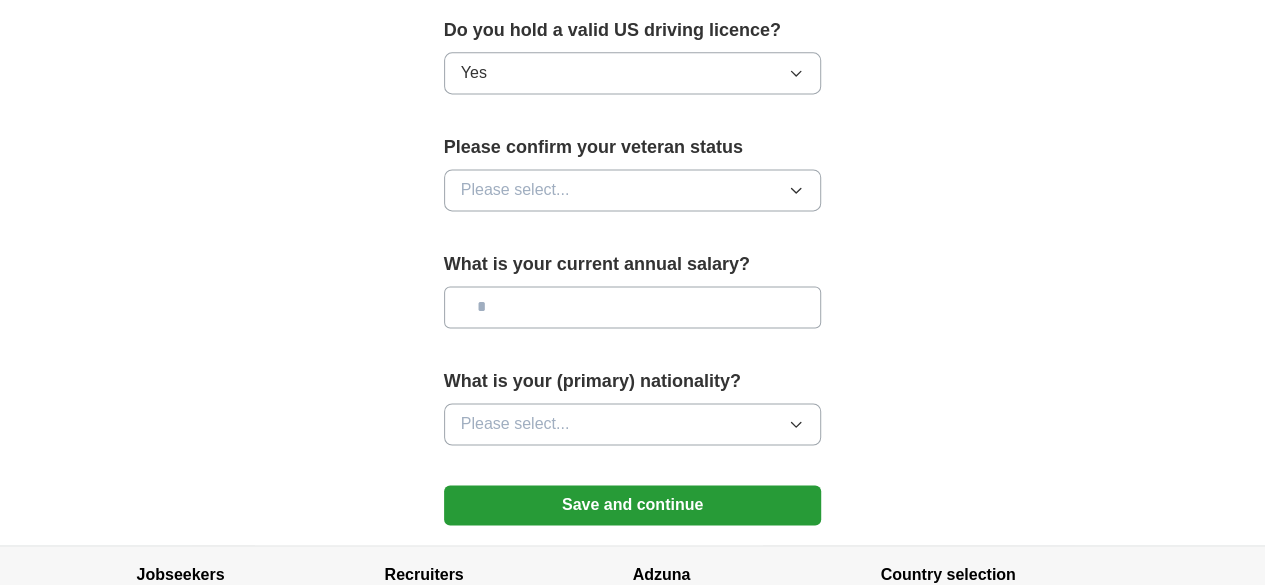 scroll, scrollTop: 1360, scrollLeft: 0, axis: vertical 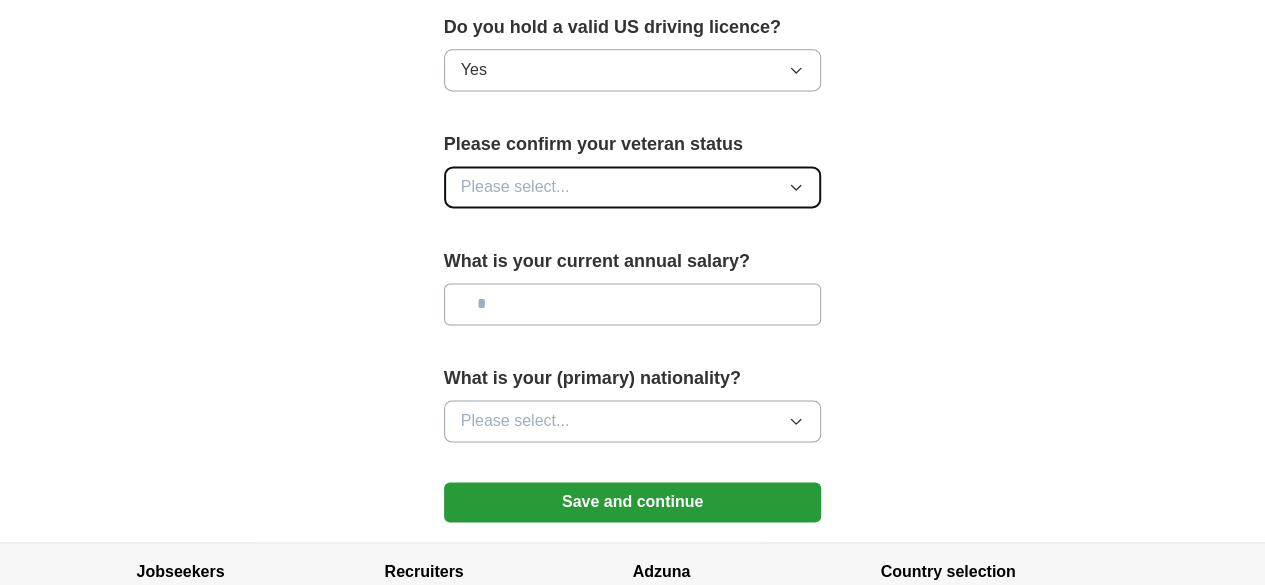 click on "Please select..." at bounding box center [633, 187] 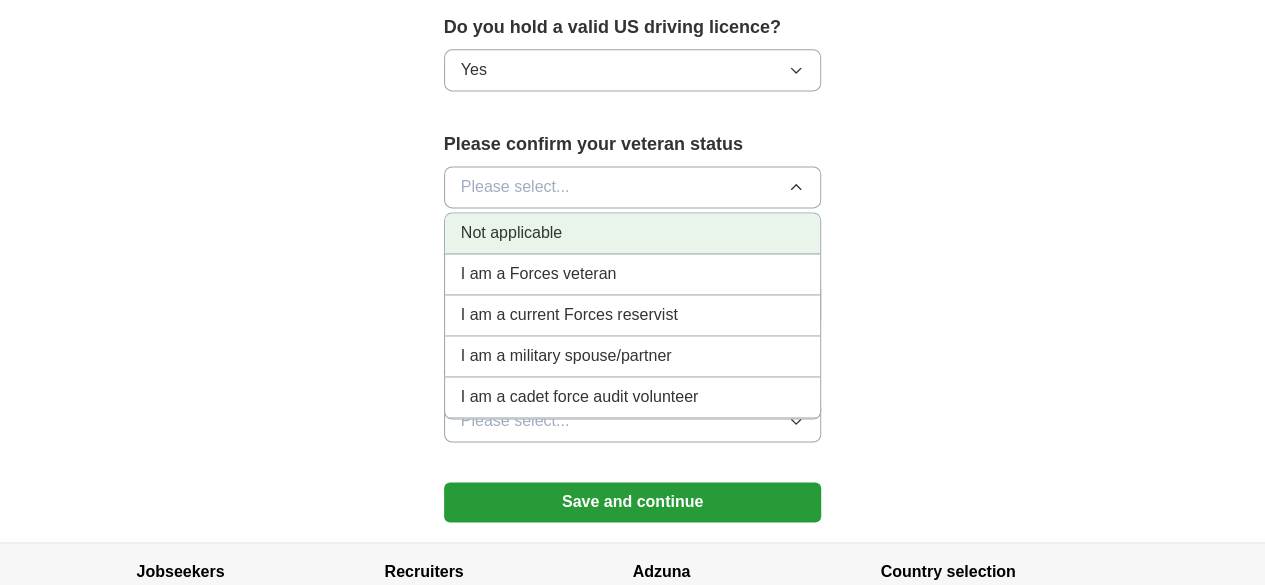 click on "Not applicable" at bounding box center [511, 233] 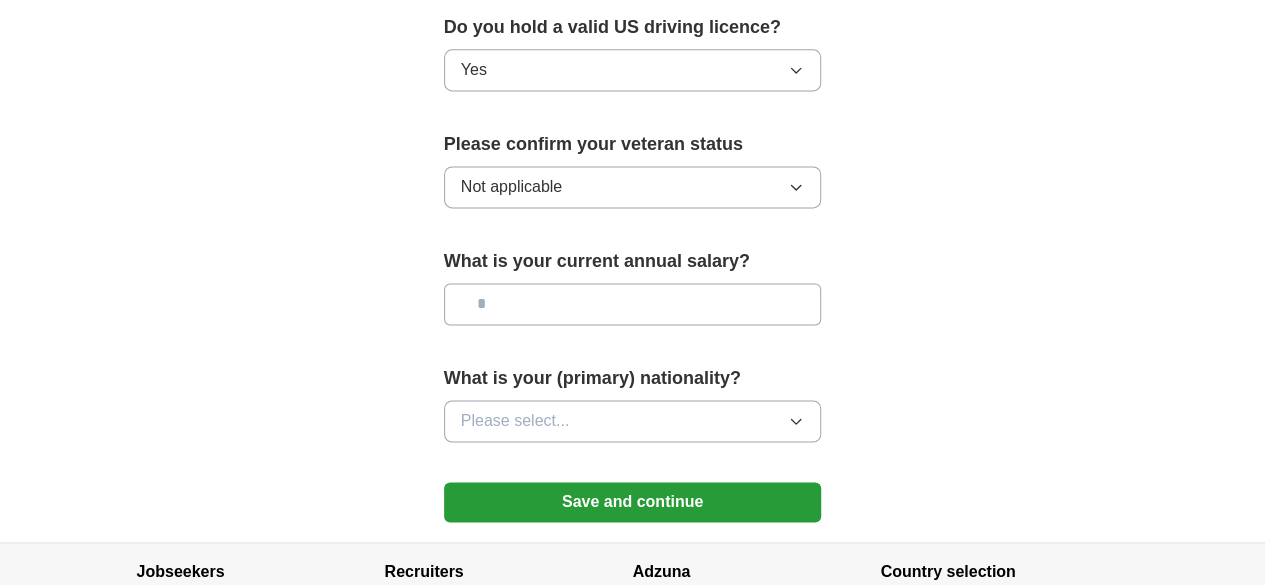 click at bounding box center (633, 304) 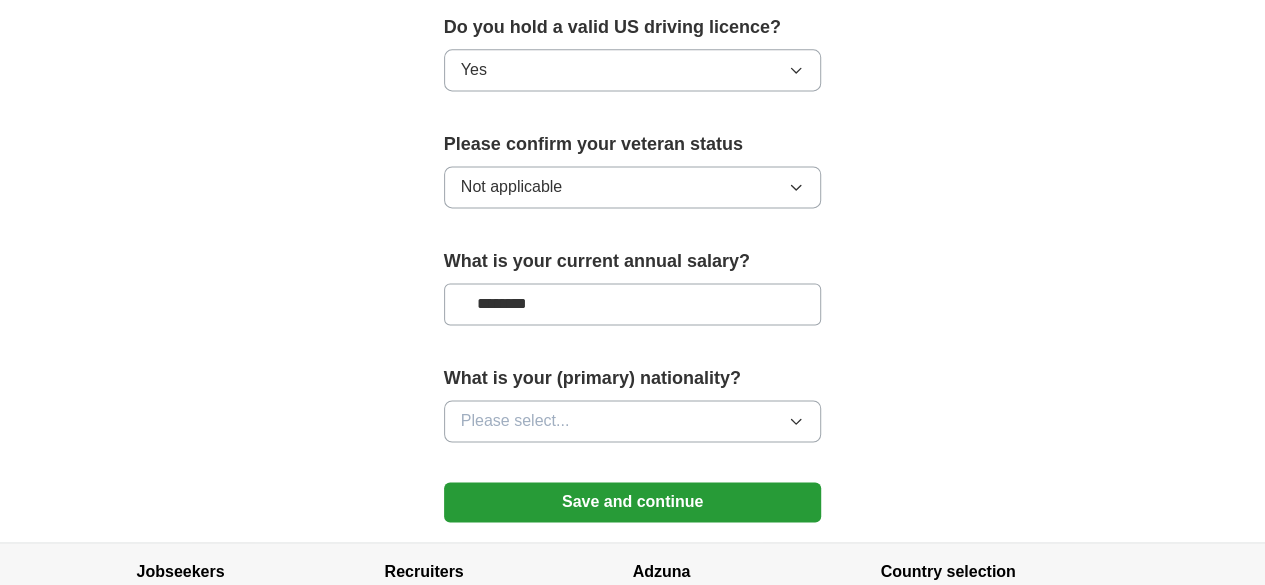 type on "********" 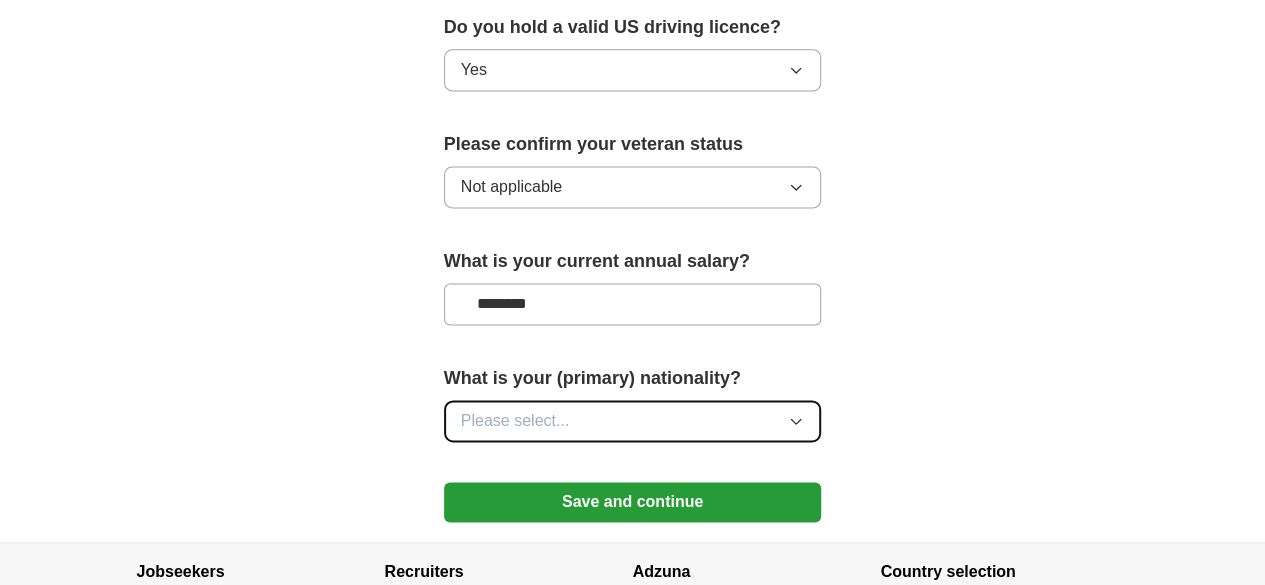 click on "Please select..." at bounding box center [515, 421] 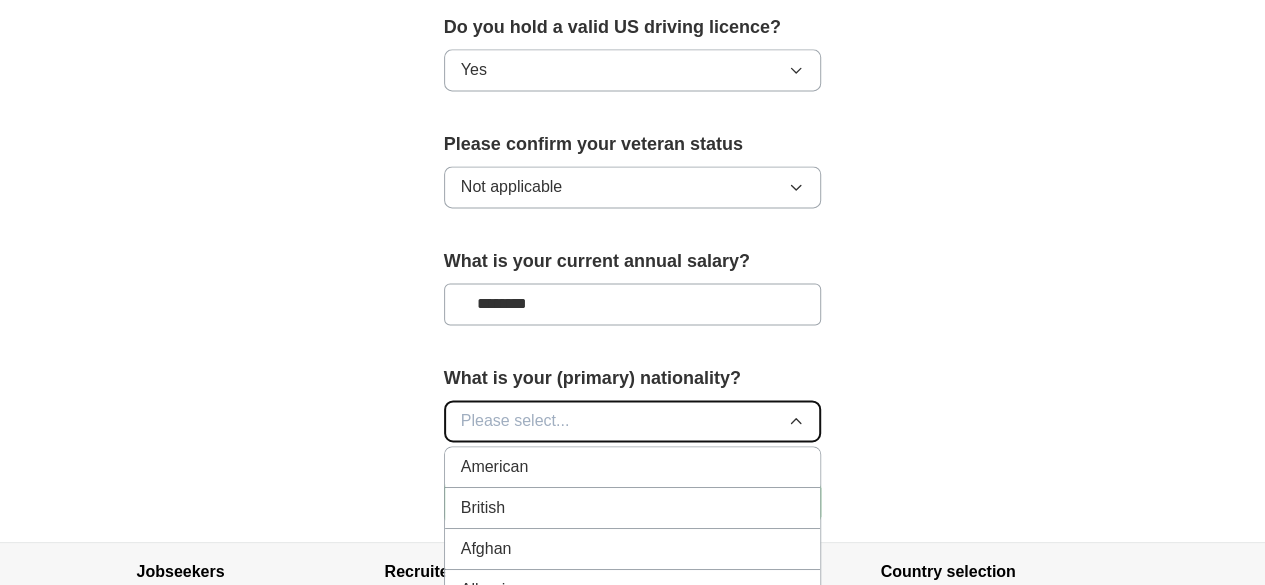 type 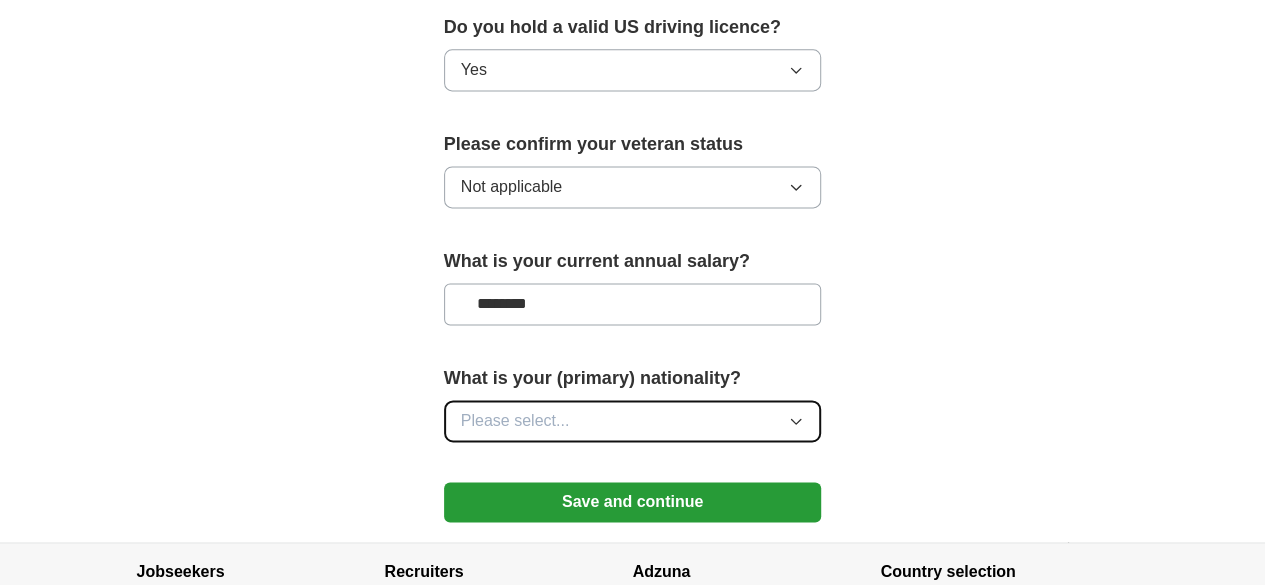 click on "Please select..." at bounding box center [515, 421] 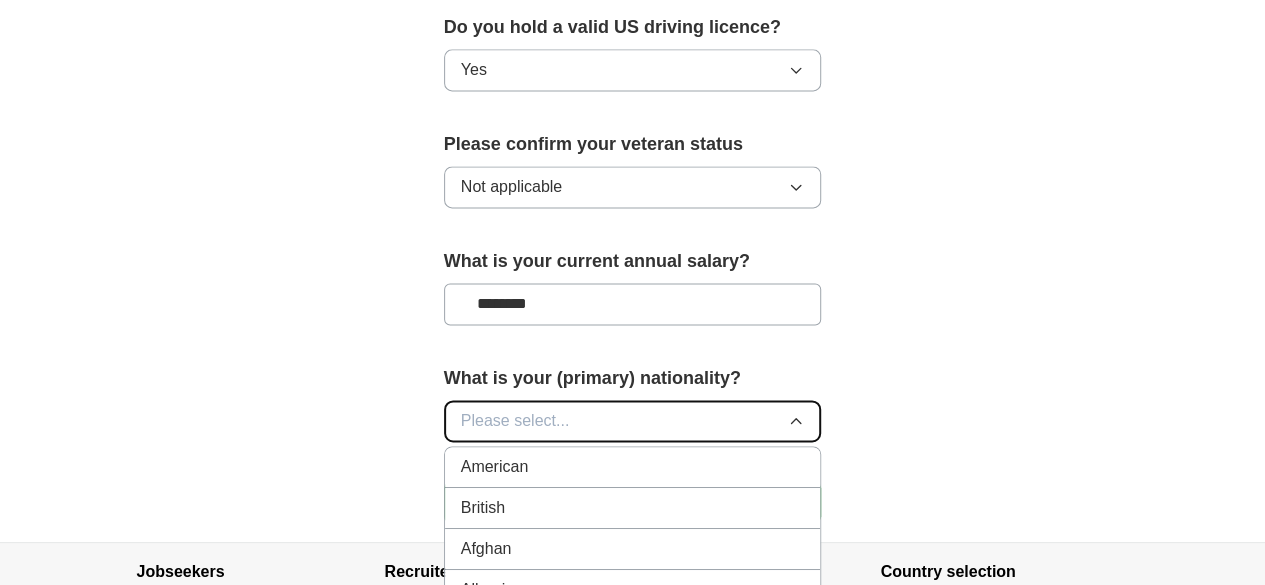scroll, scrollTop: 1586, scrollLeft: 0, axis: vertical 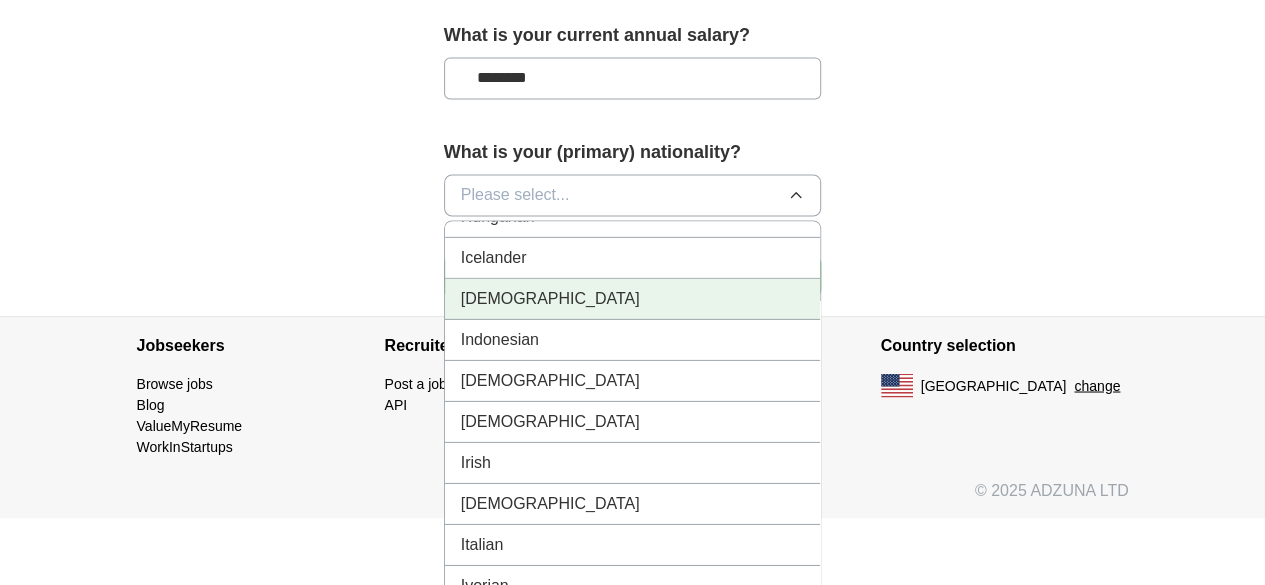 click on "[DEMOGRAPHIC_DATA]" at bounding box center [633, 298] 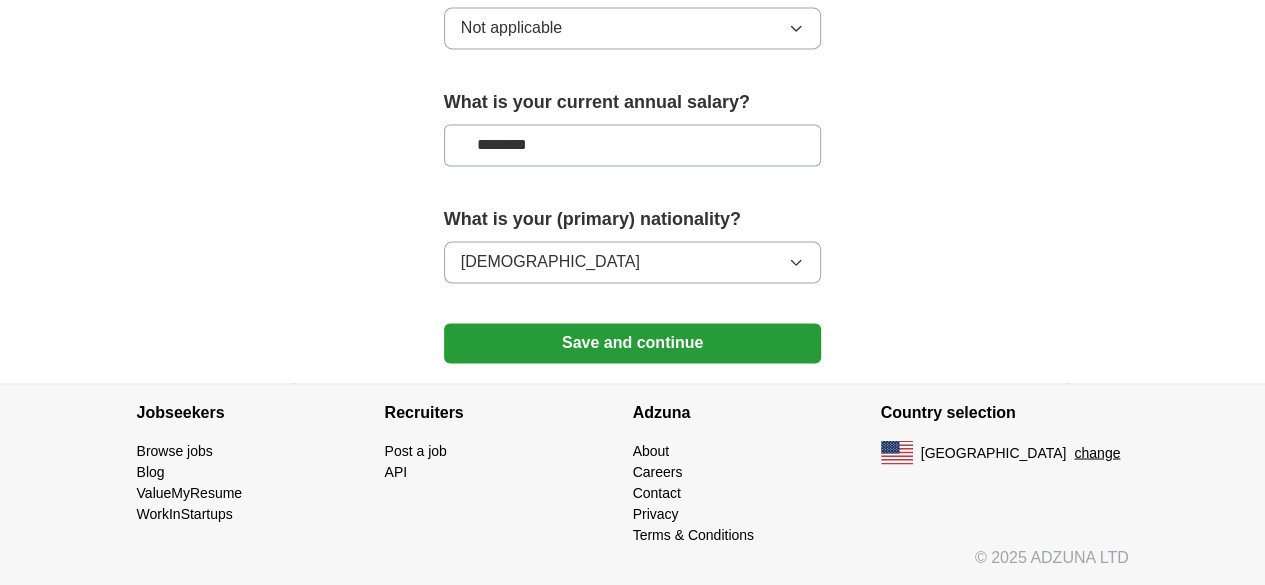 scroll, scrollTop: 1483, scrollLeft: 0, axis: vertical 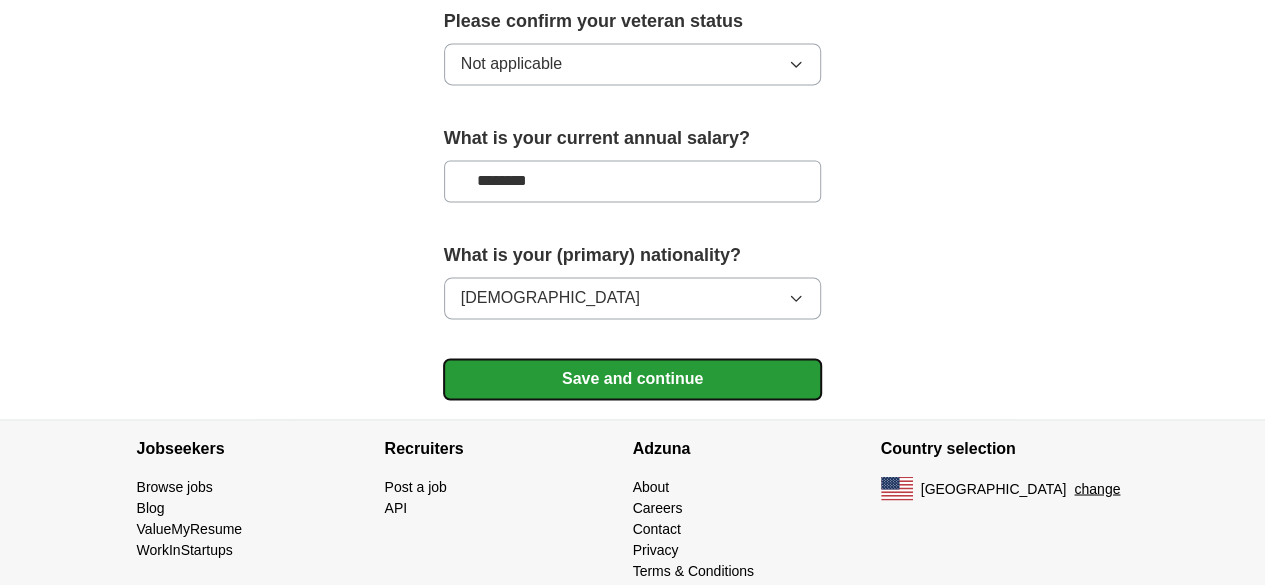 click on "Save and continue" at bounding box center [633, 379] 